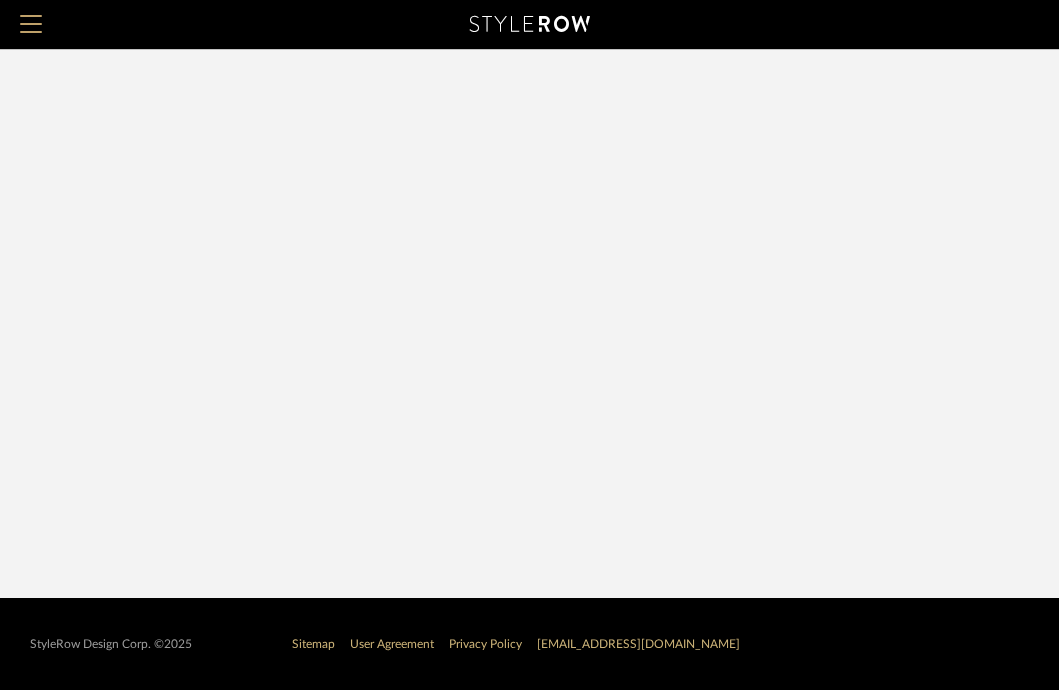 scroll, scrollTop: 0, scrollLeft: 0, axis: both 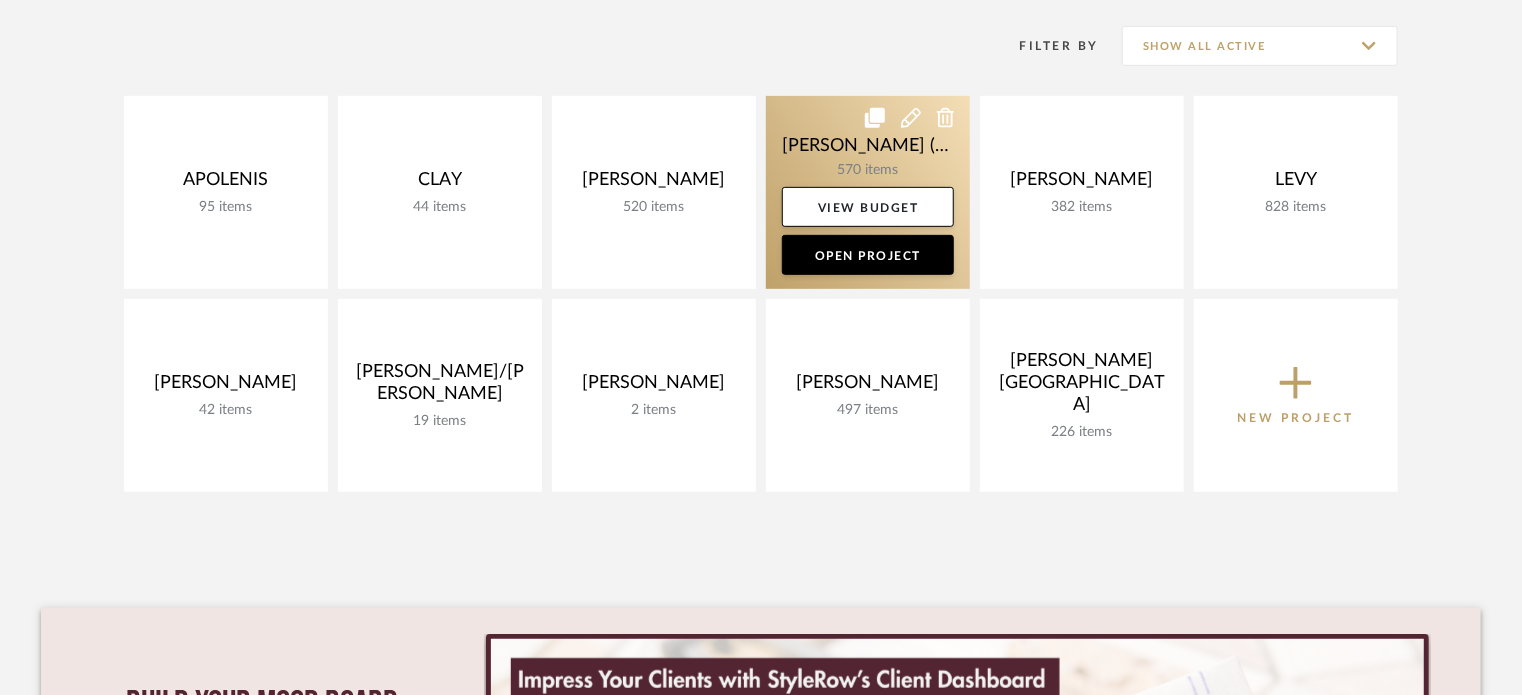 click 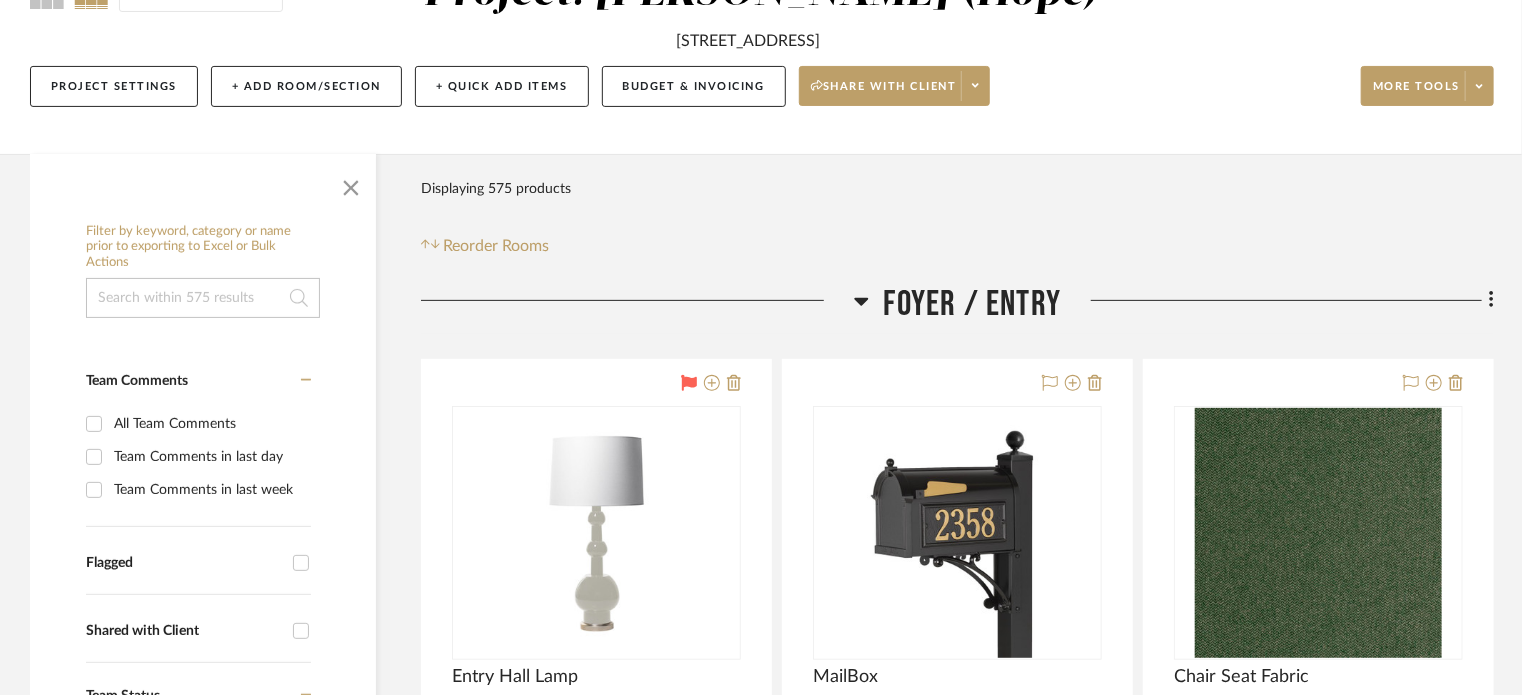 scroll, scrollTop: 300, scrollLeft: 0, axis: vertical 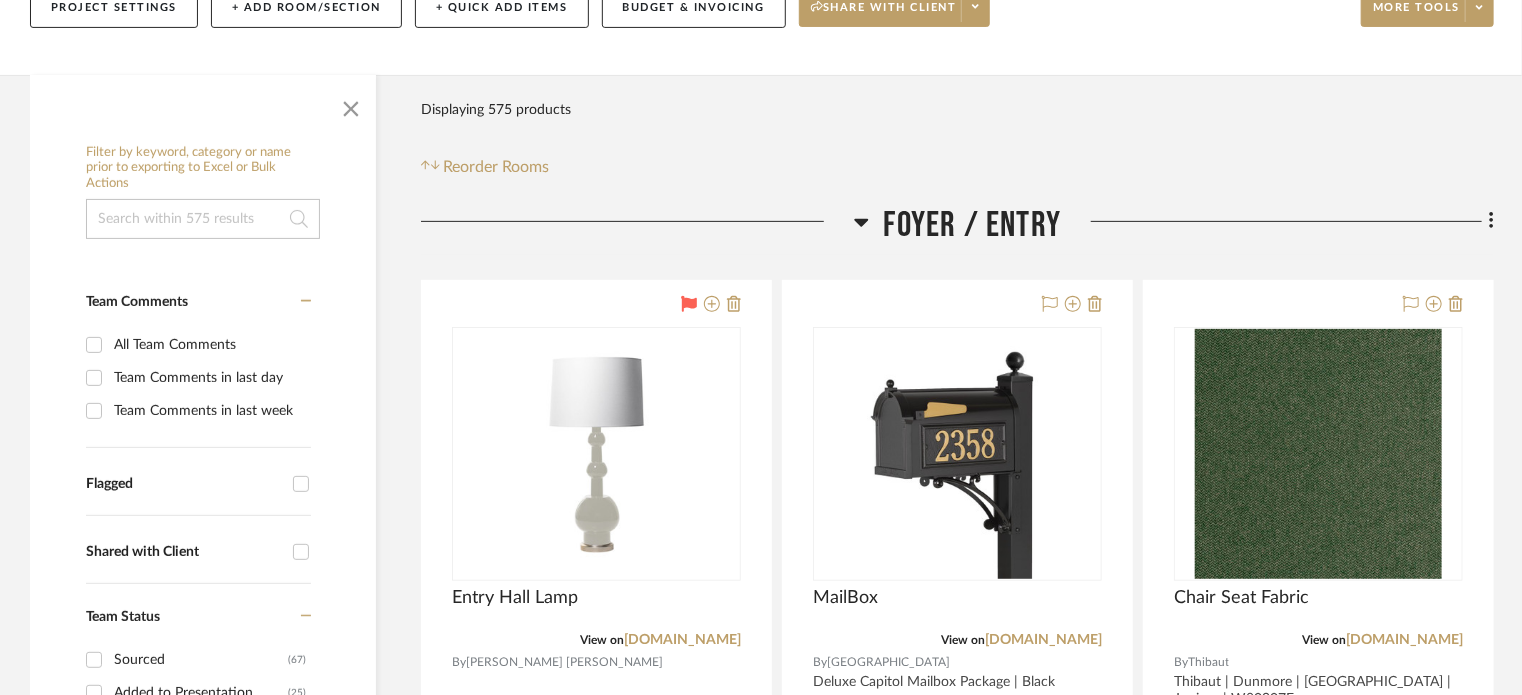 click on "Foyer / Entry" 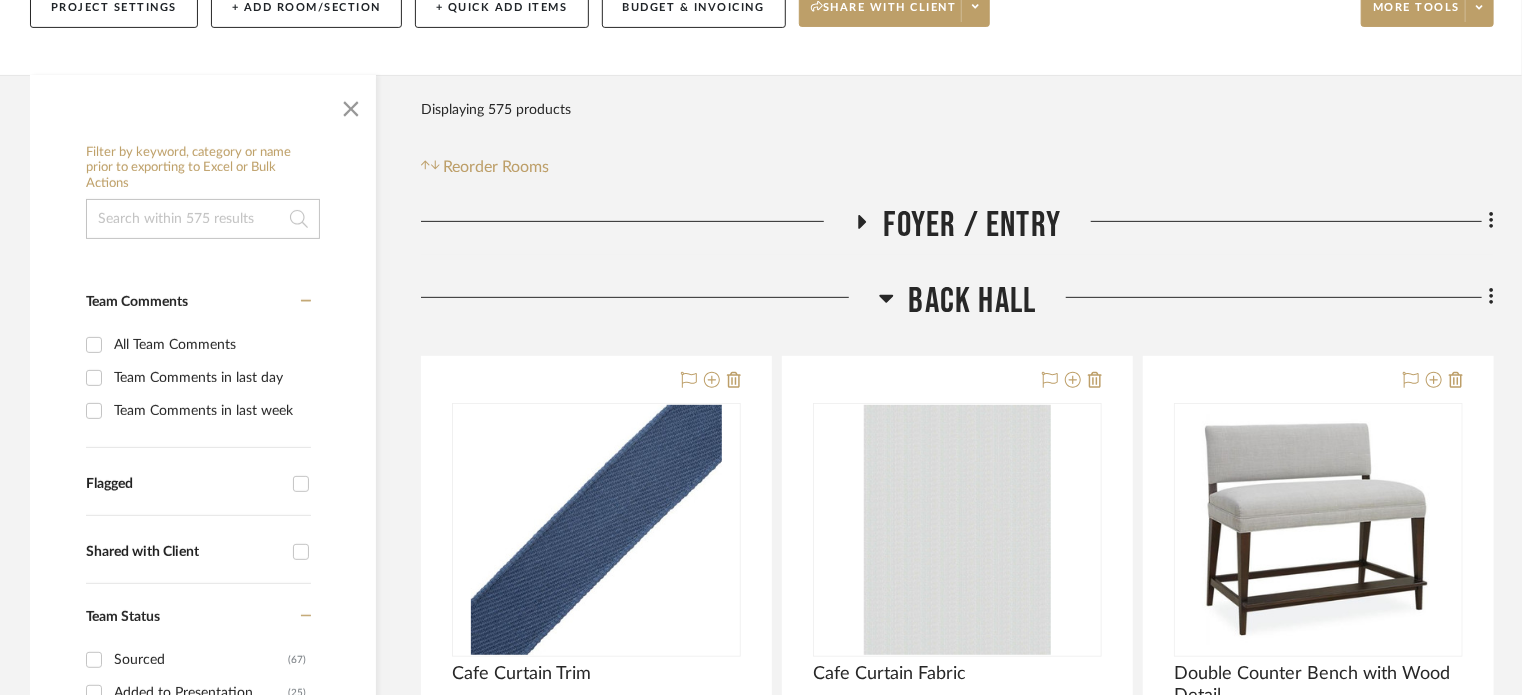 click 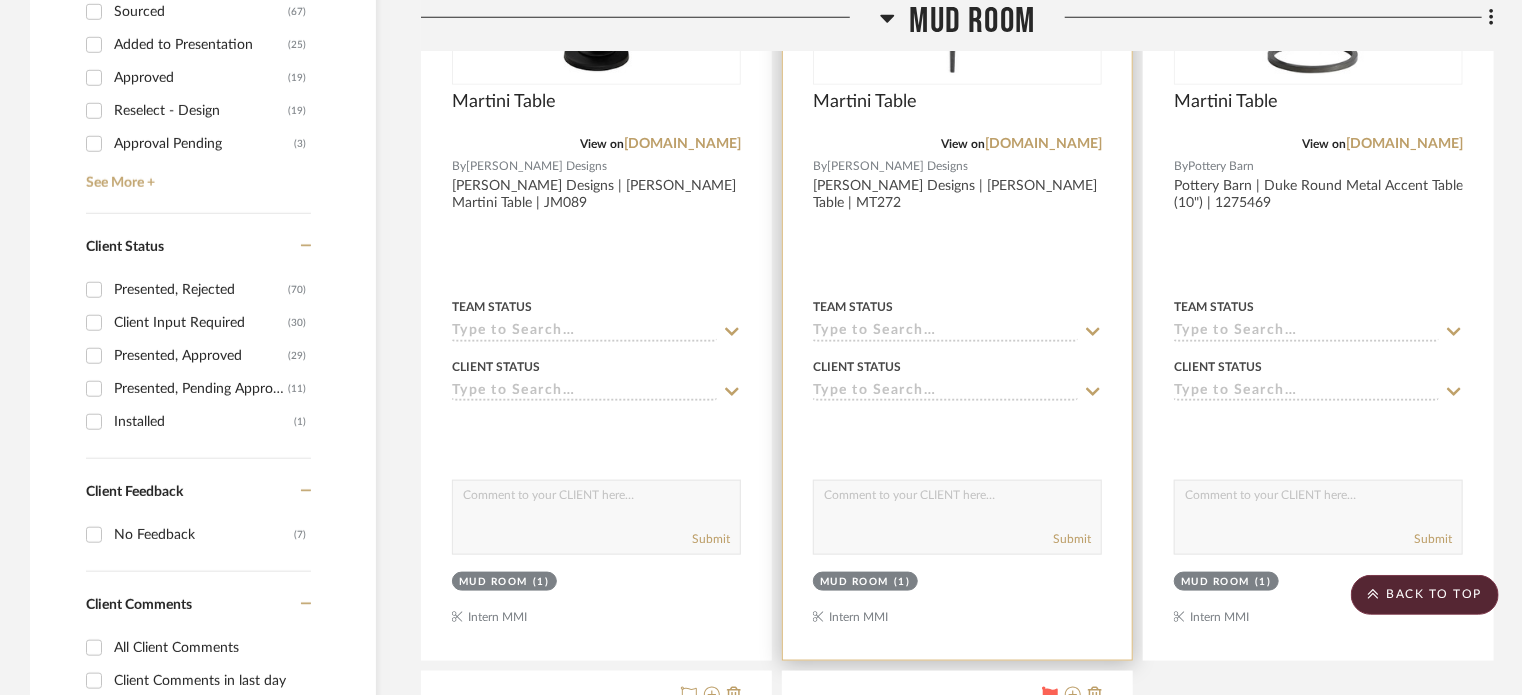 scroll, scrollTop: 900, scrollLeft: 0, axis: vertical 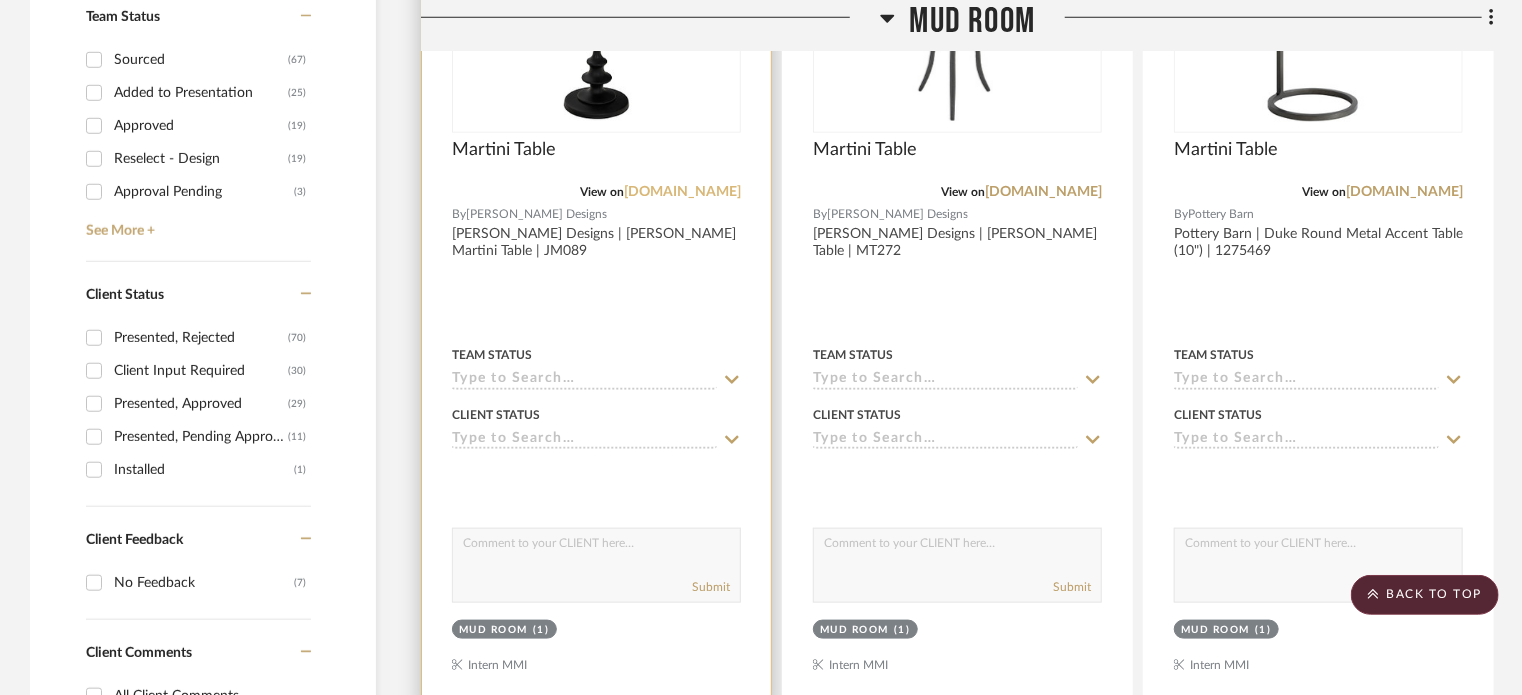click on "ballarddesigns.com" at bounding box center (682, 192) 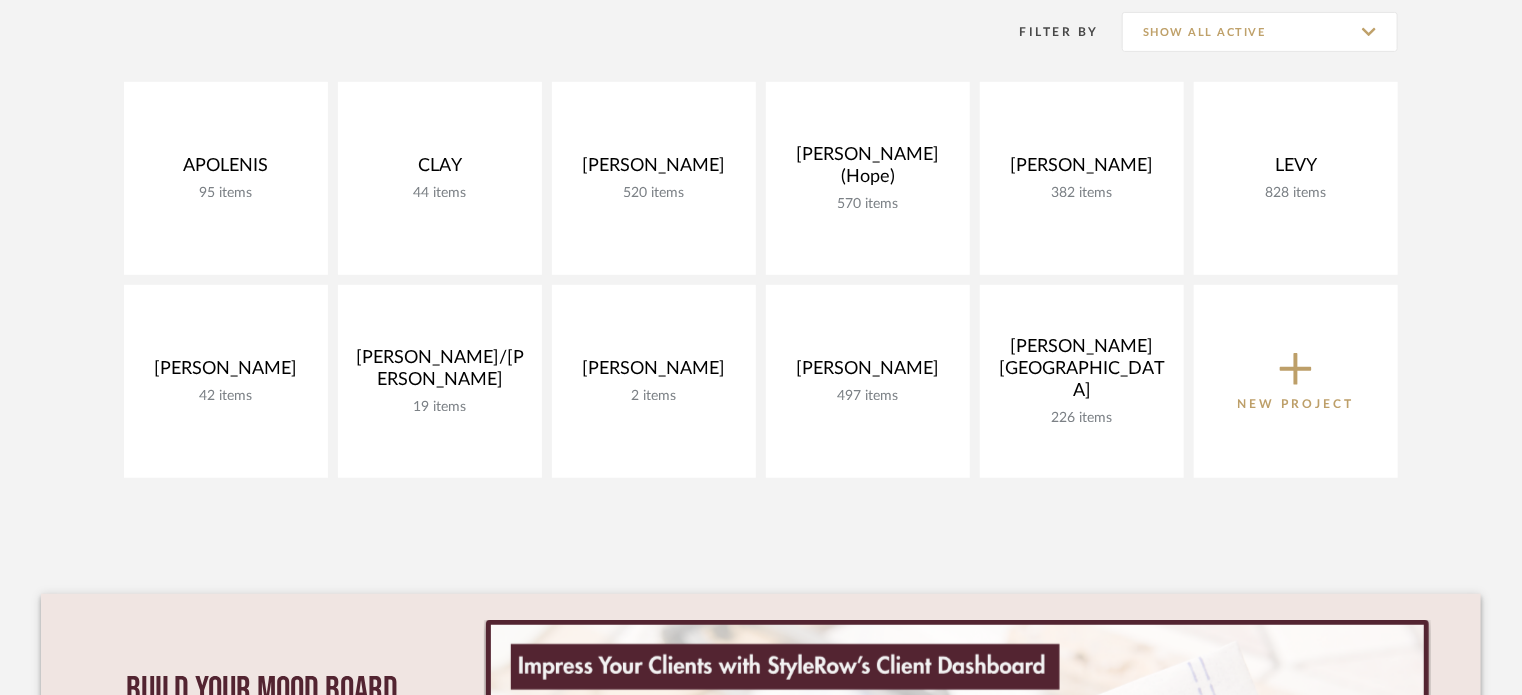 scroll, scrollTop: 400, scrollLeft: 0, axis: vertical 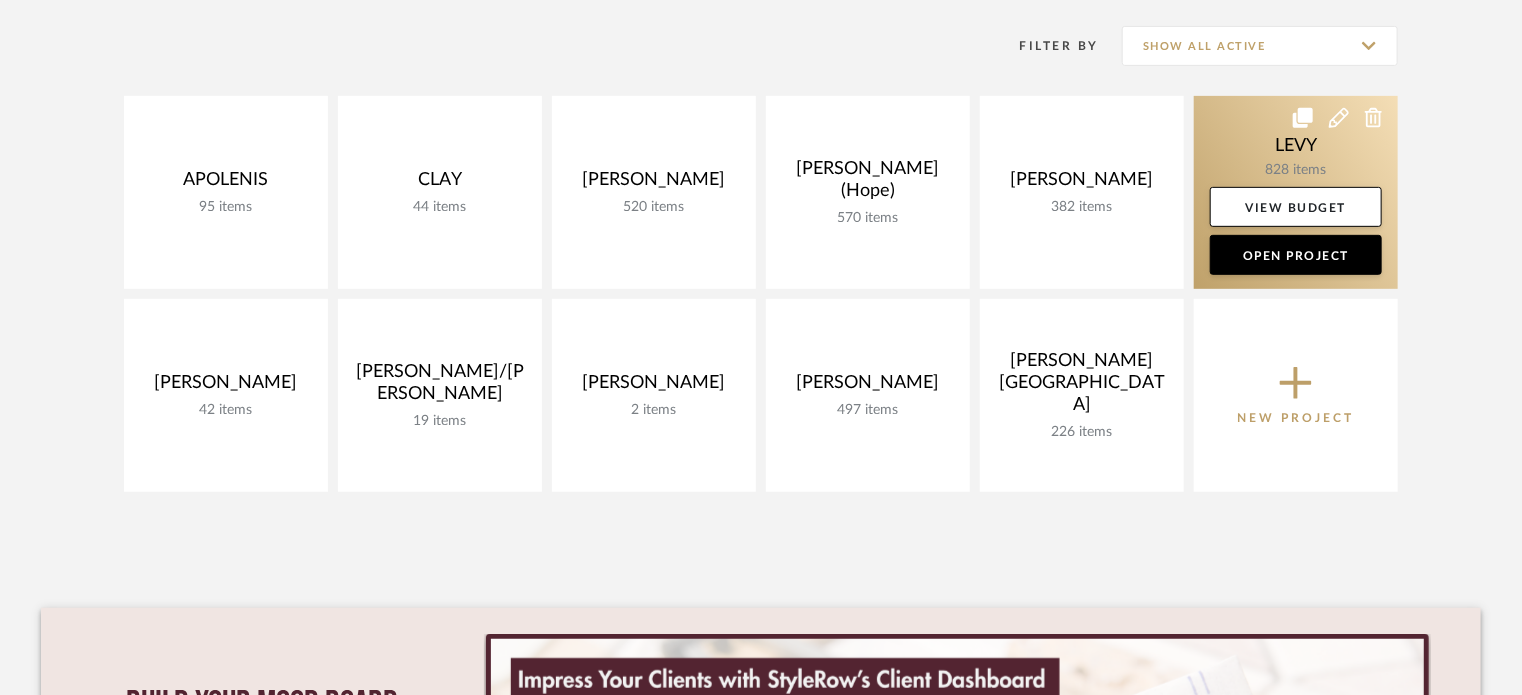 click 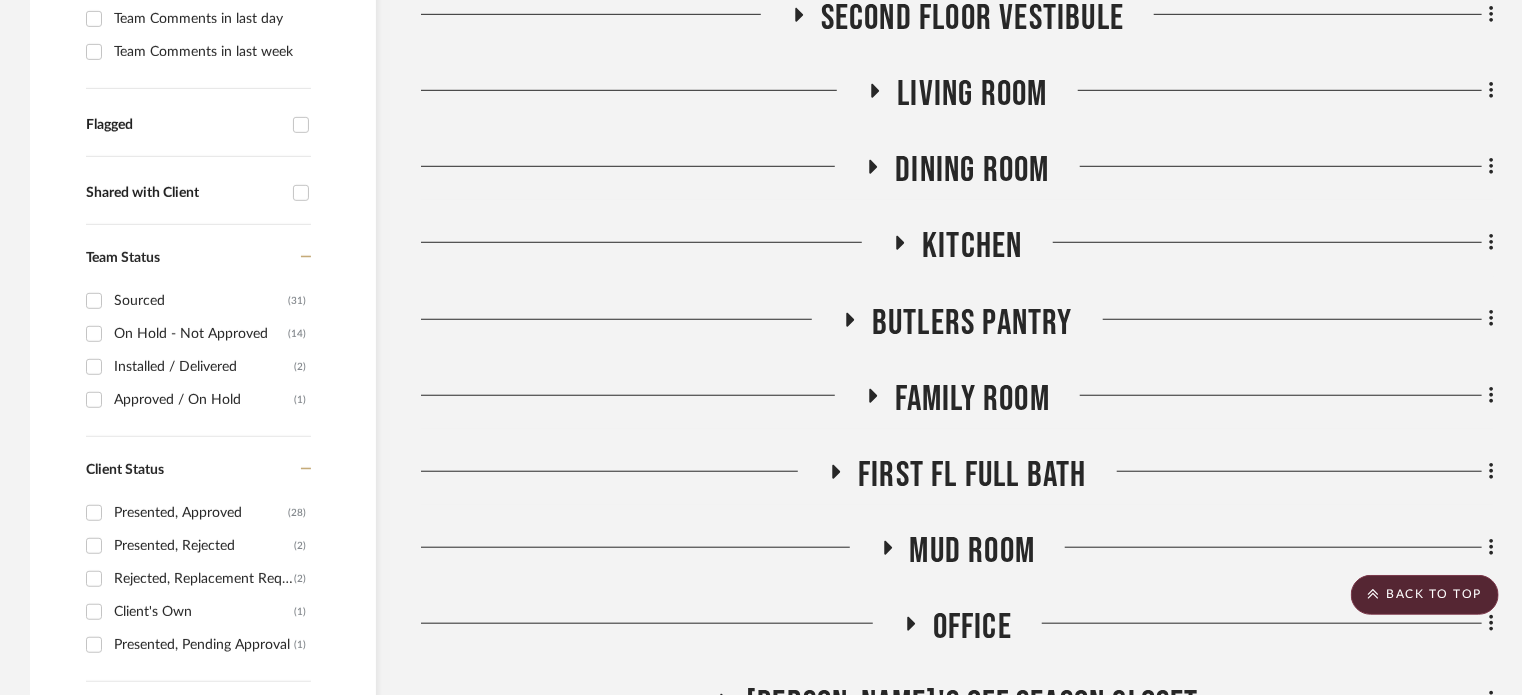 scroll, scrollTop: 800, scrollLeft: 0, axis: vertical 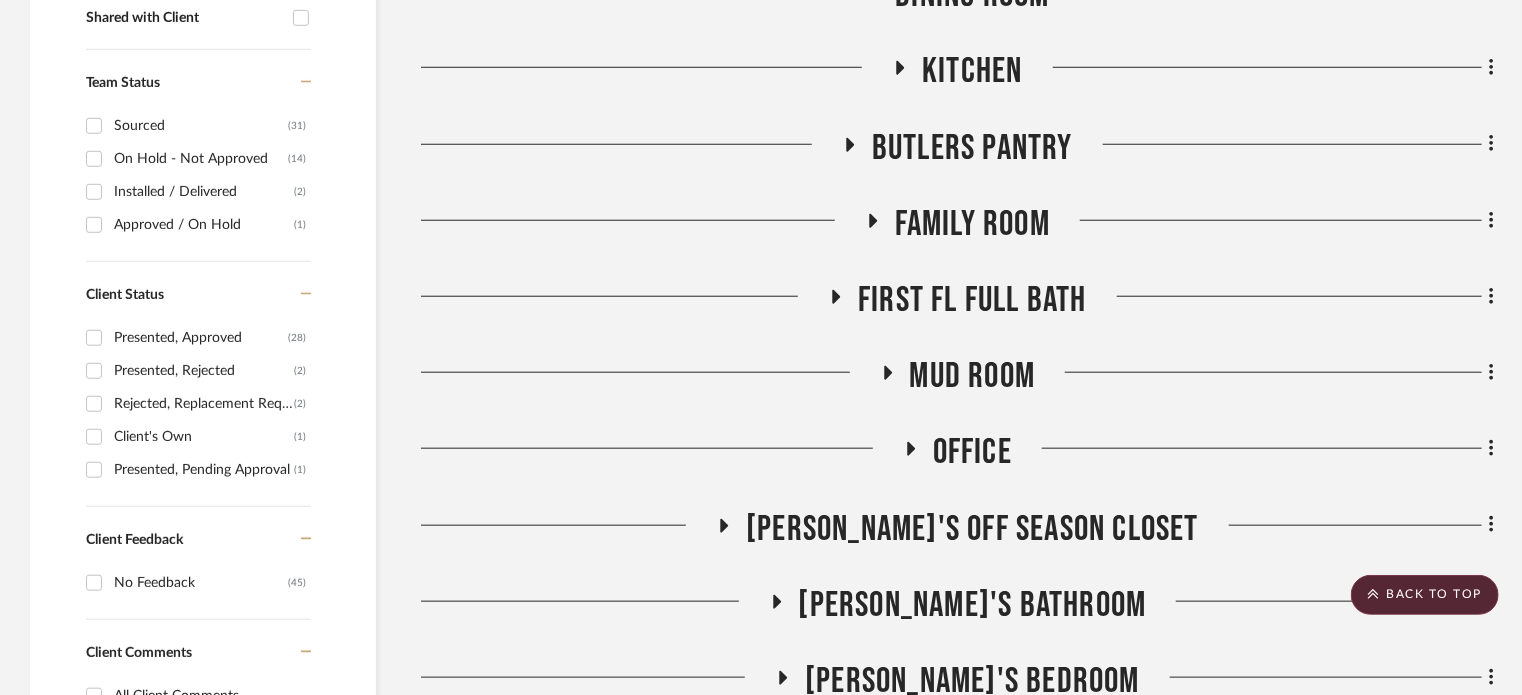 click on "Family Room" 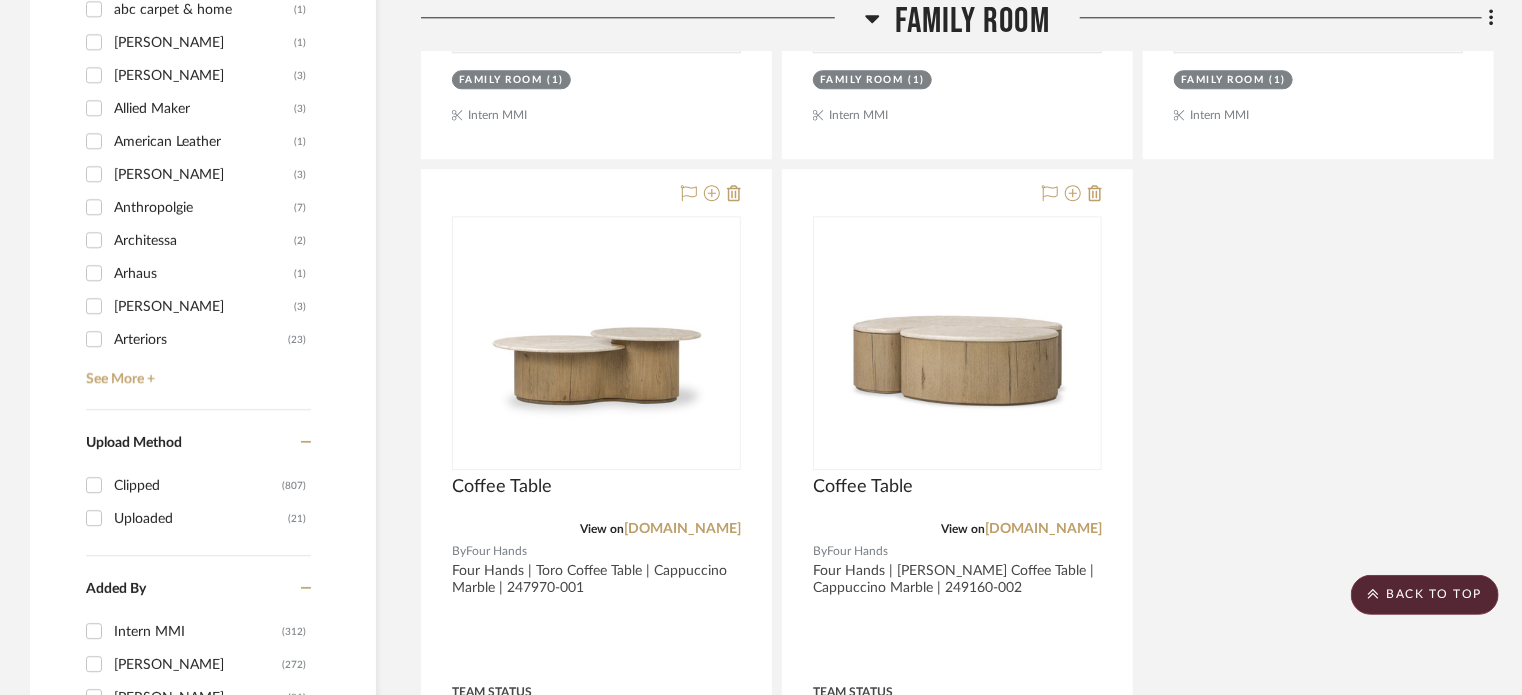 scroll, scrollTop: 2700, scrollLeft: 0, axis: vertical 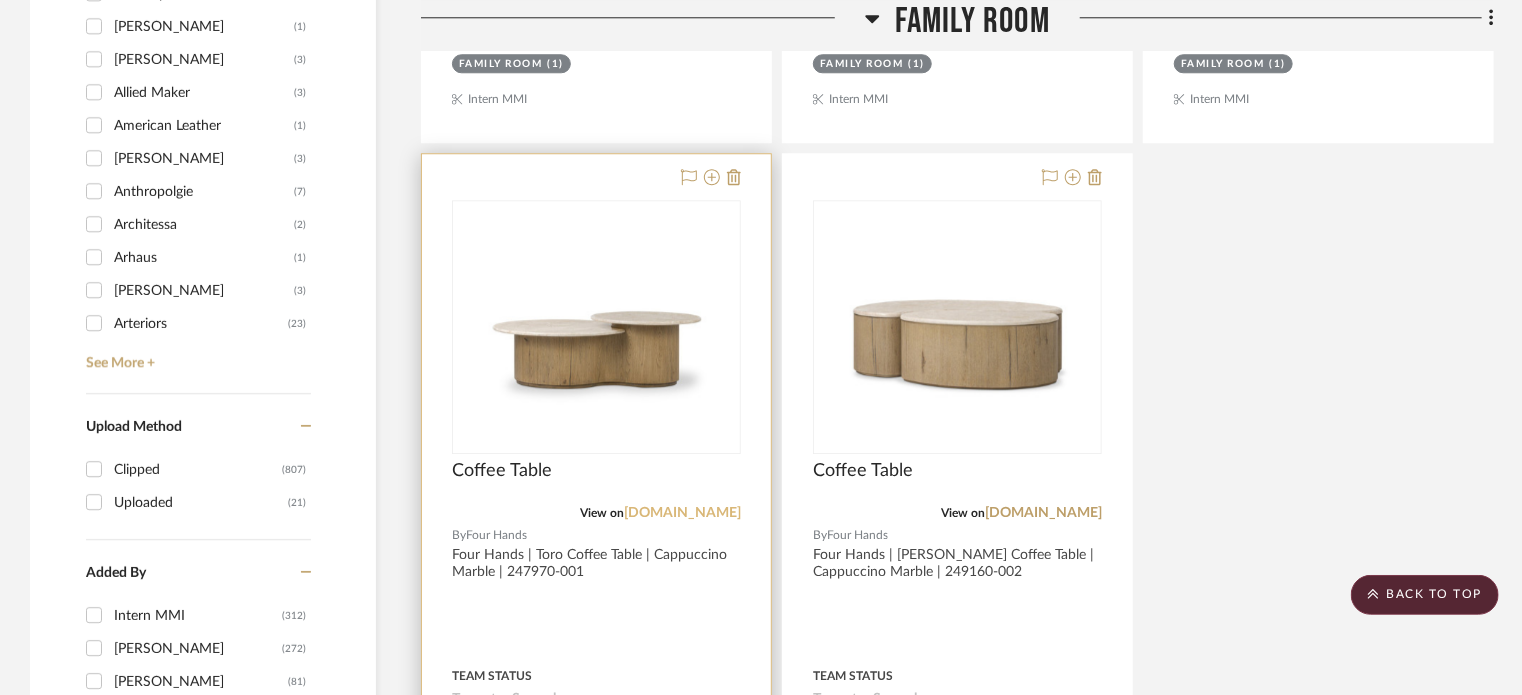 click on "fourhands.com" at bounding box center [682, 513] 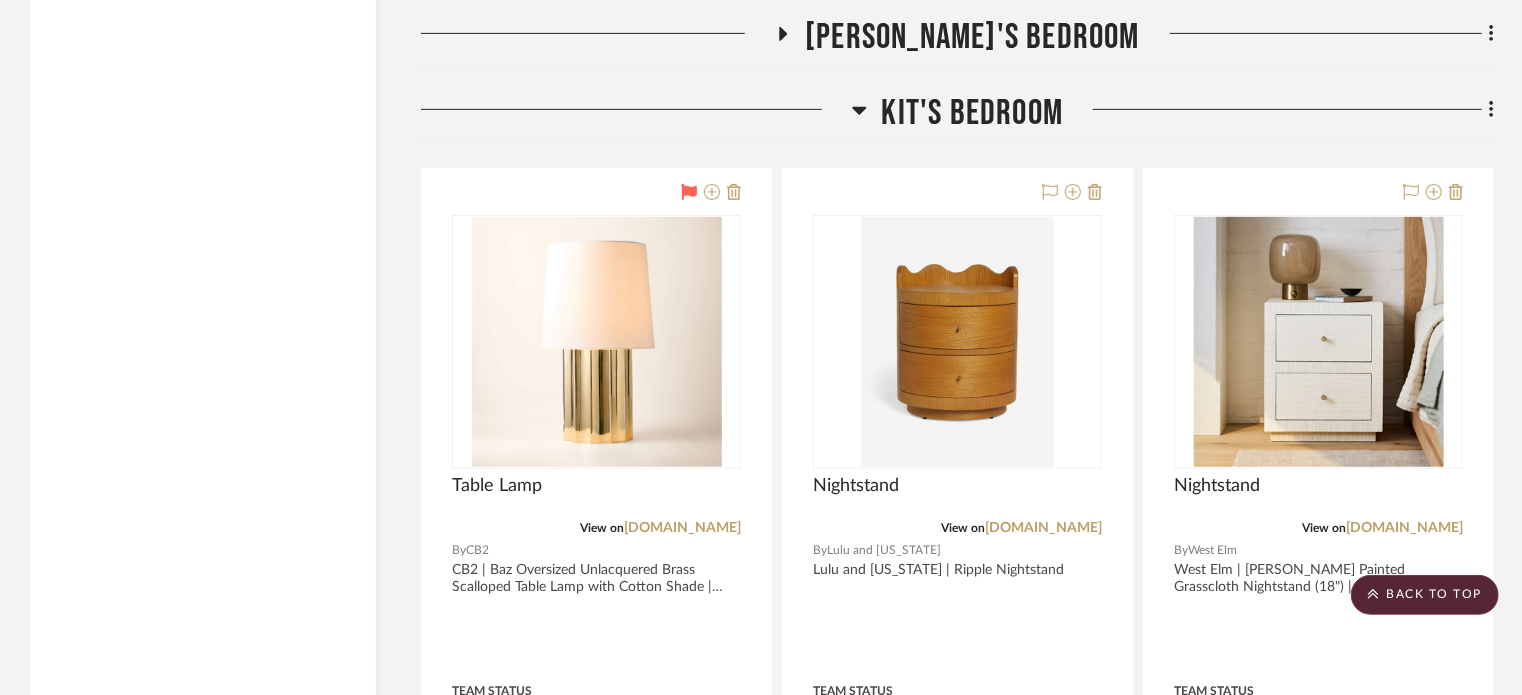 scroll, scrollTop: 4100, scrollLeft: 0, axis: vertical 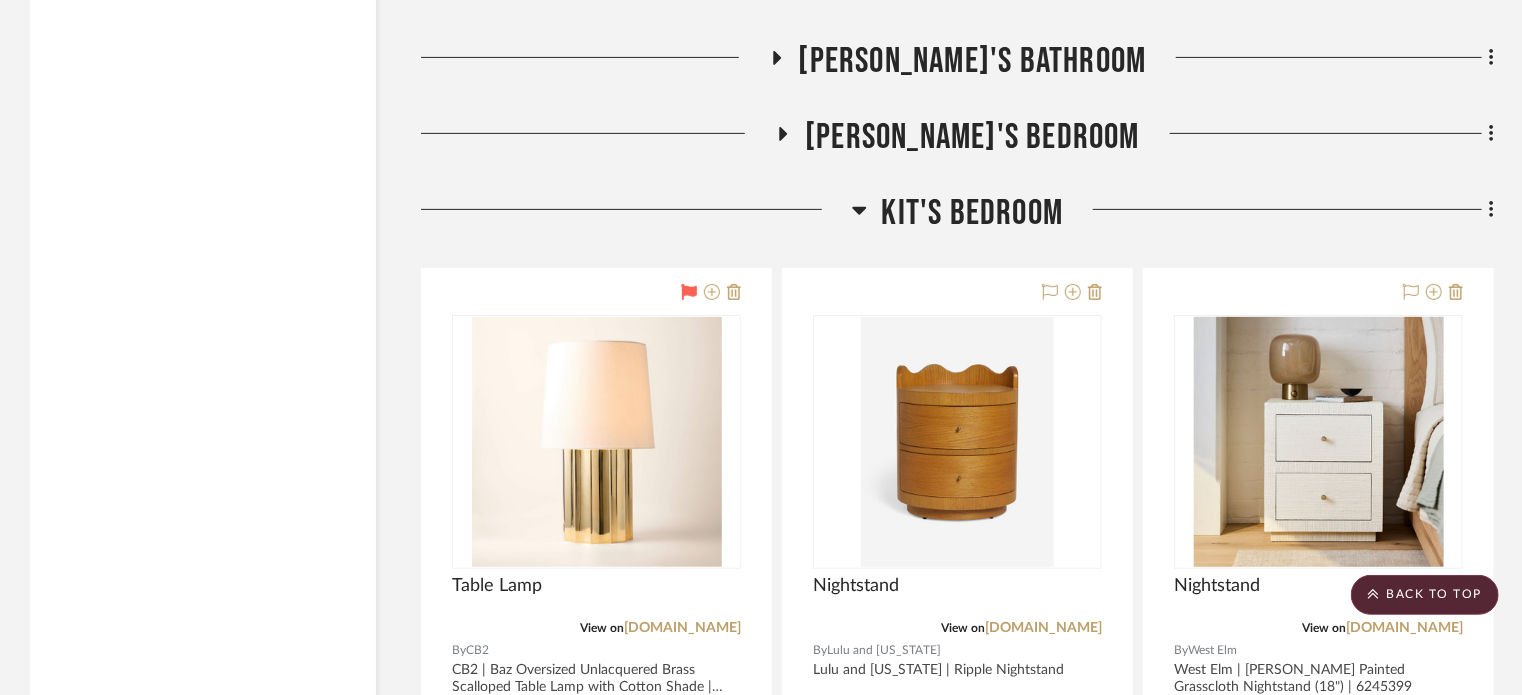 click 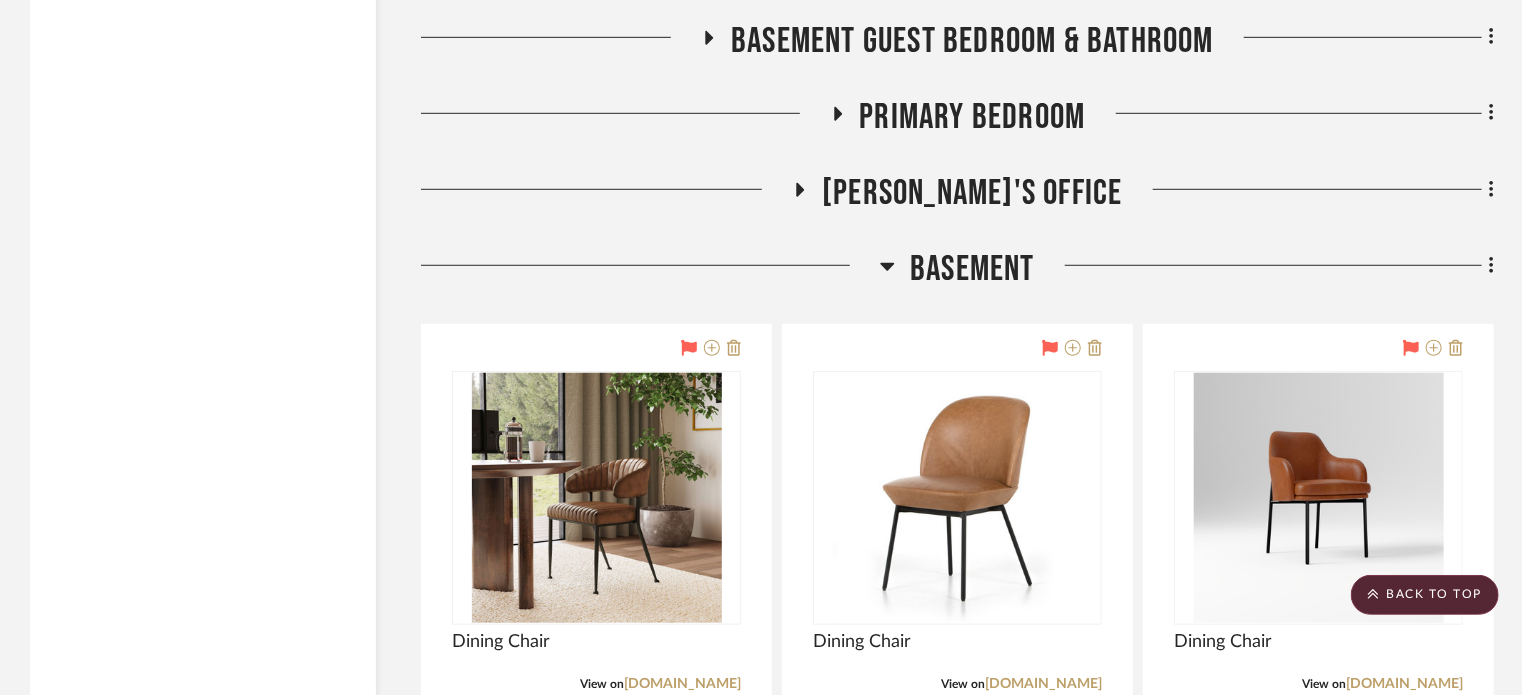 scroll, scrollTop: 4500, scrollLeft: 0, axis: vertical 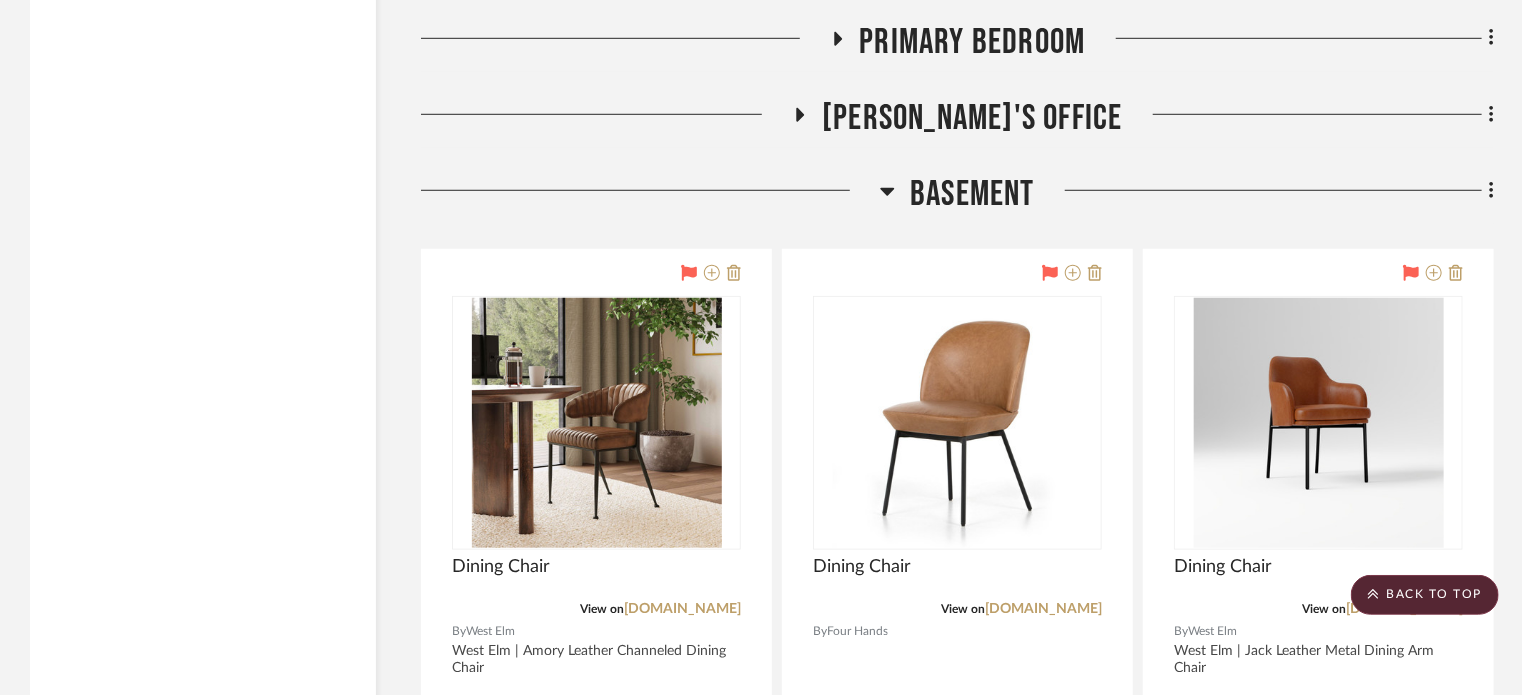 click 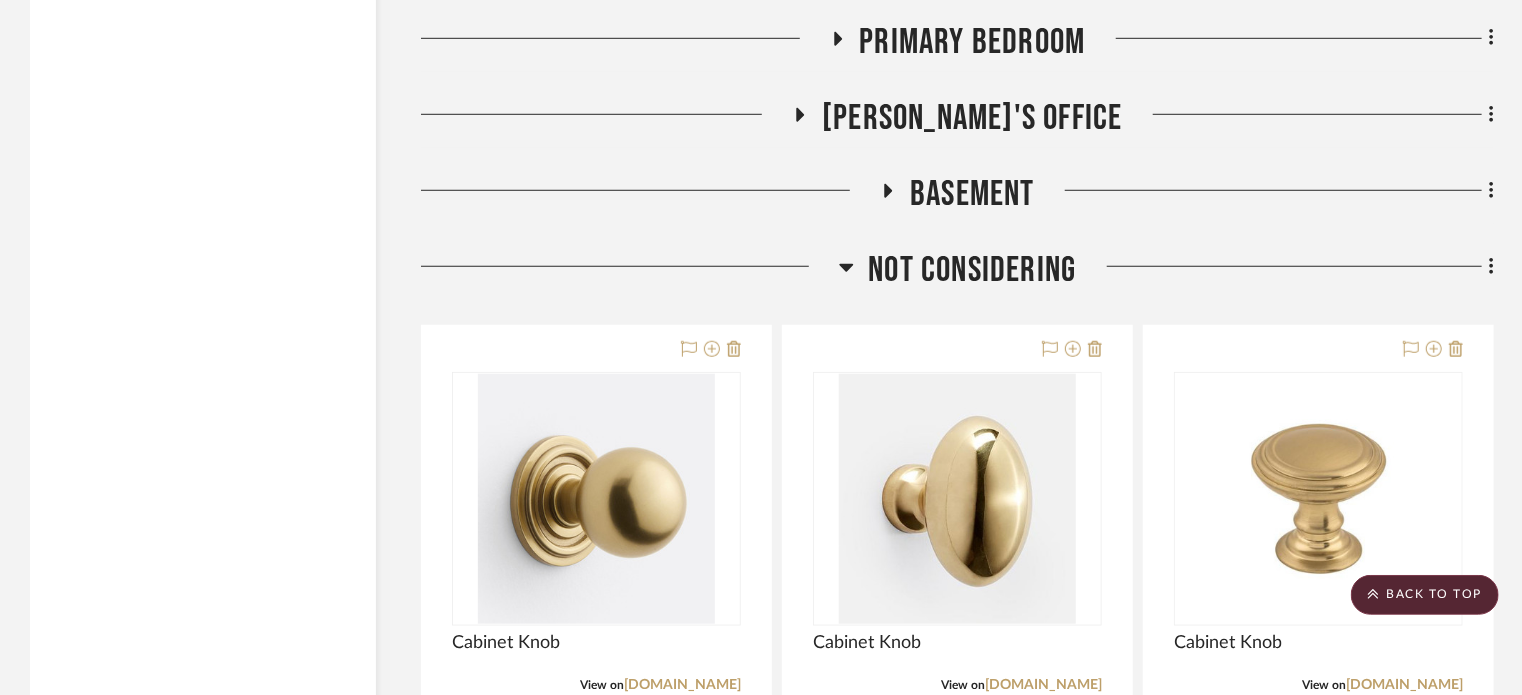 click on "Not Considering" 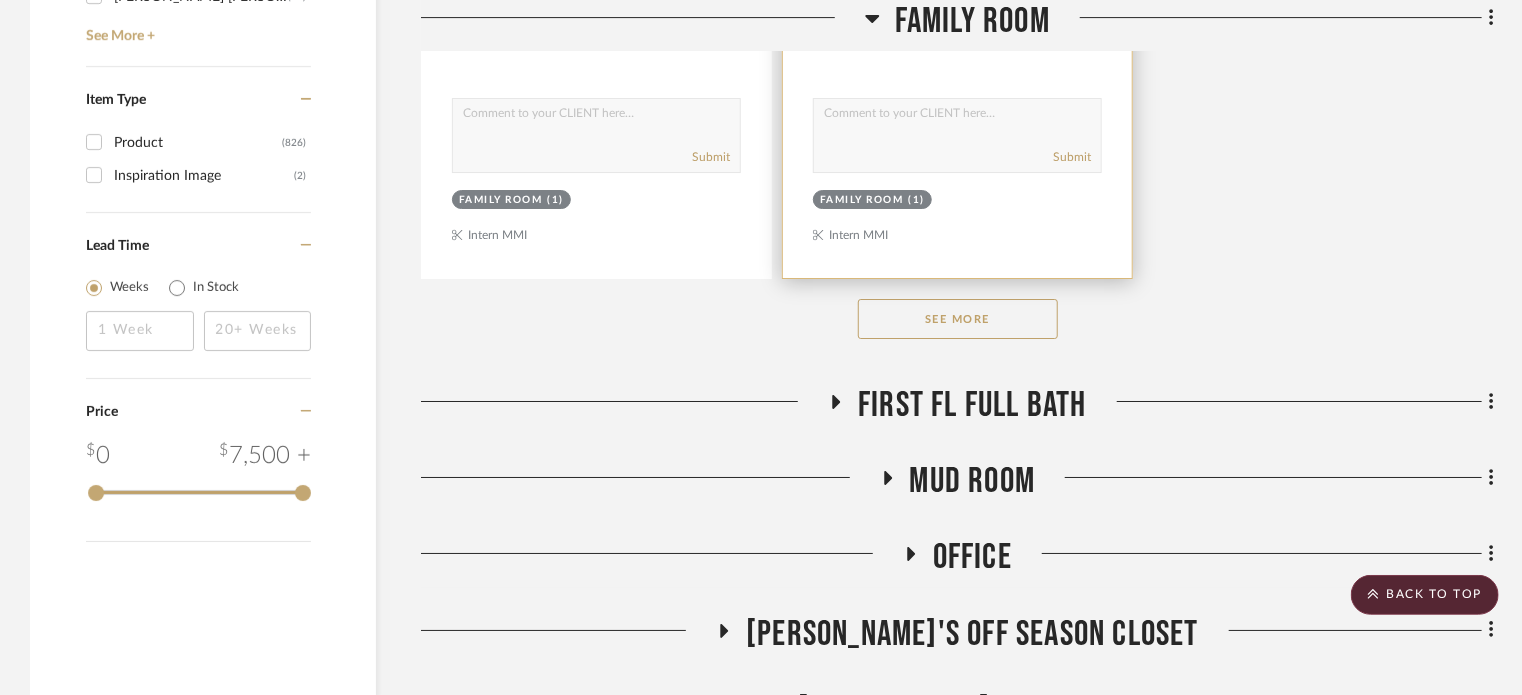 scroll, scrollTop: 3463, scrollLeft: 0, axis: vertical 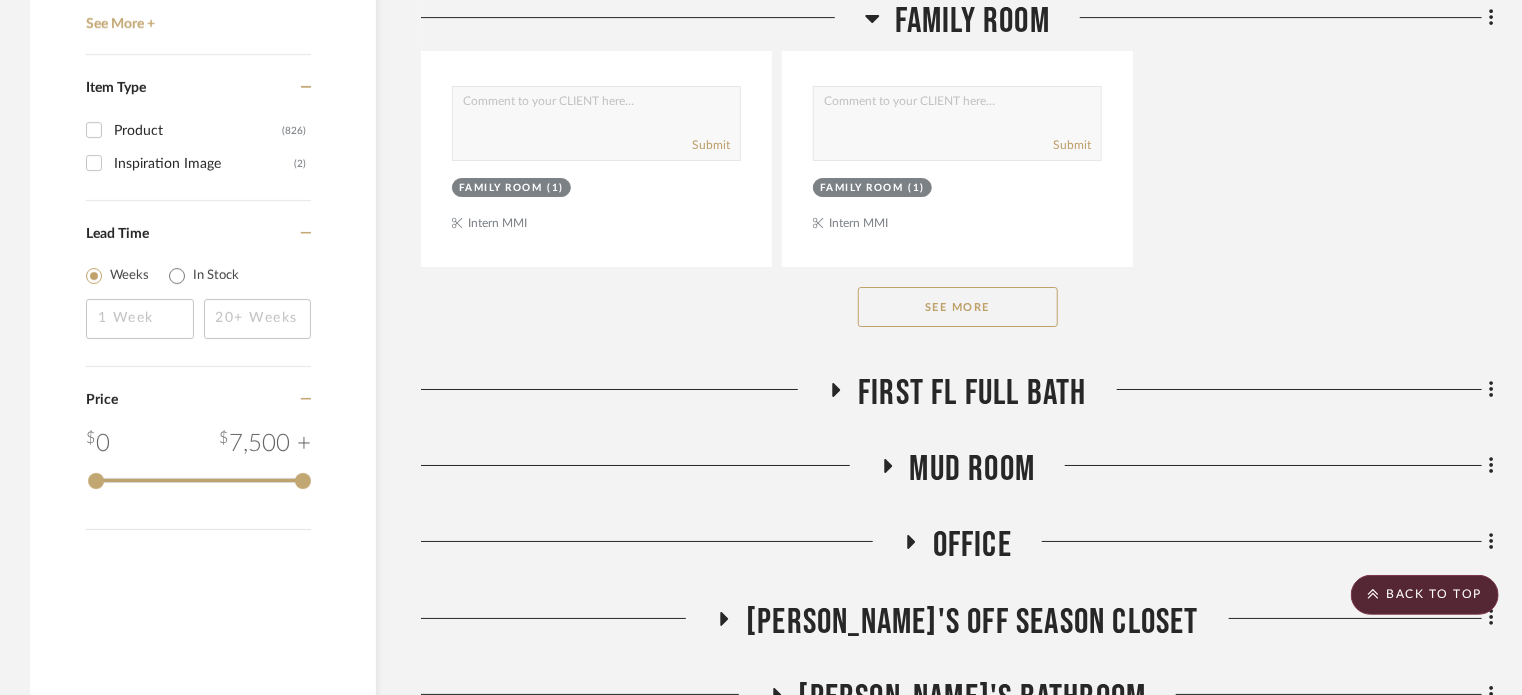 click on "See More" 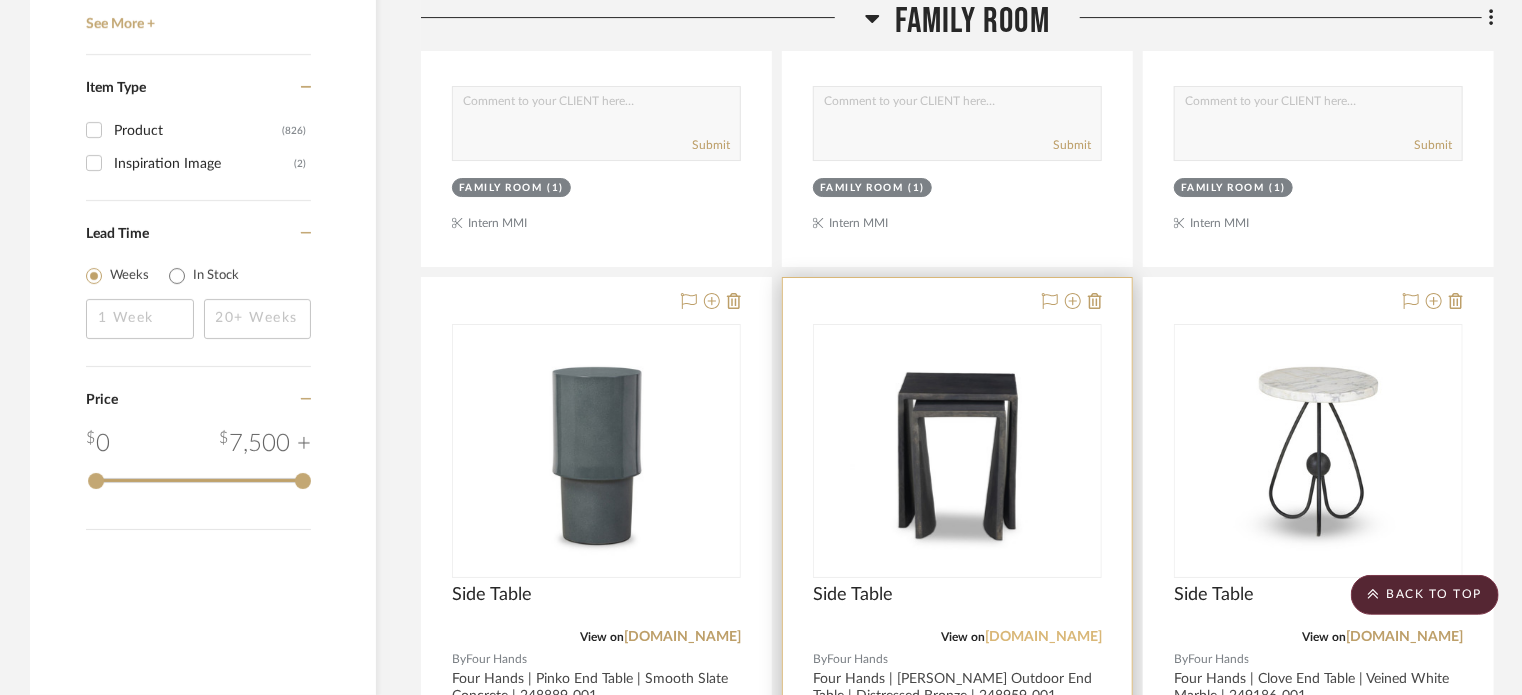 click on "fourhands.com" at bounding box center [1043, 637] 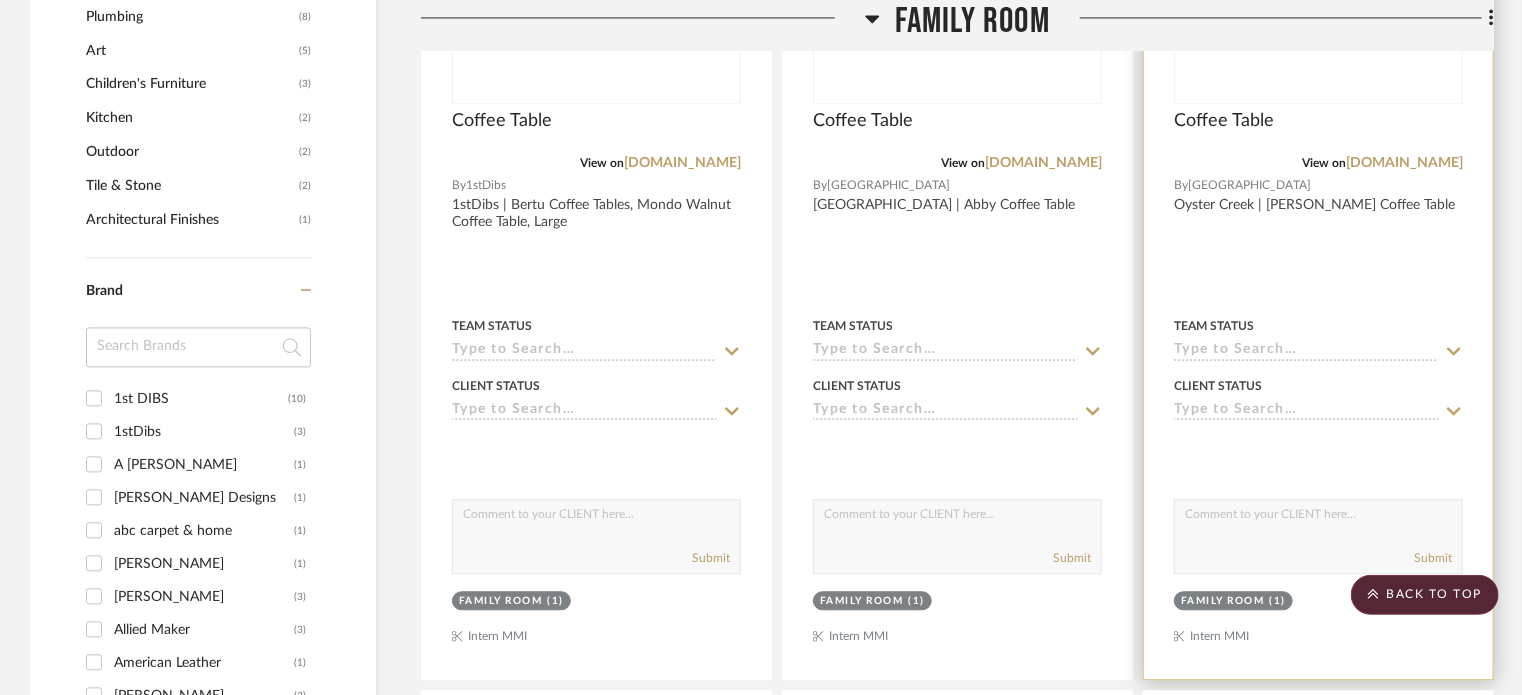 scroll, scrollTop: 1963, scrollLeft: 0, axis: vertical 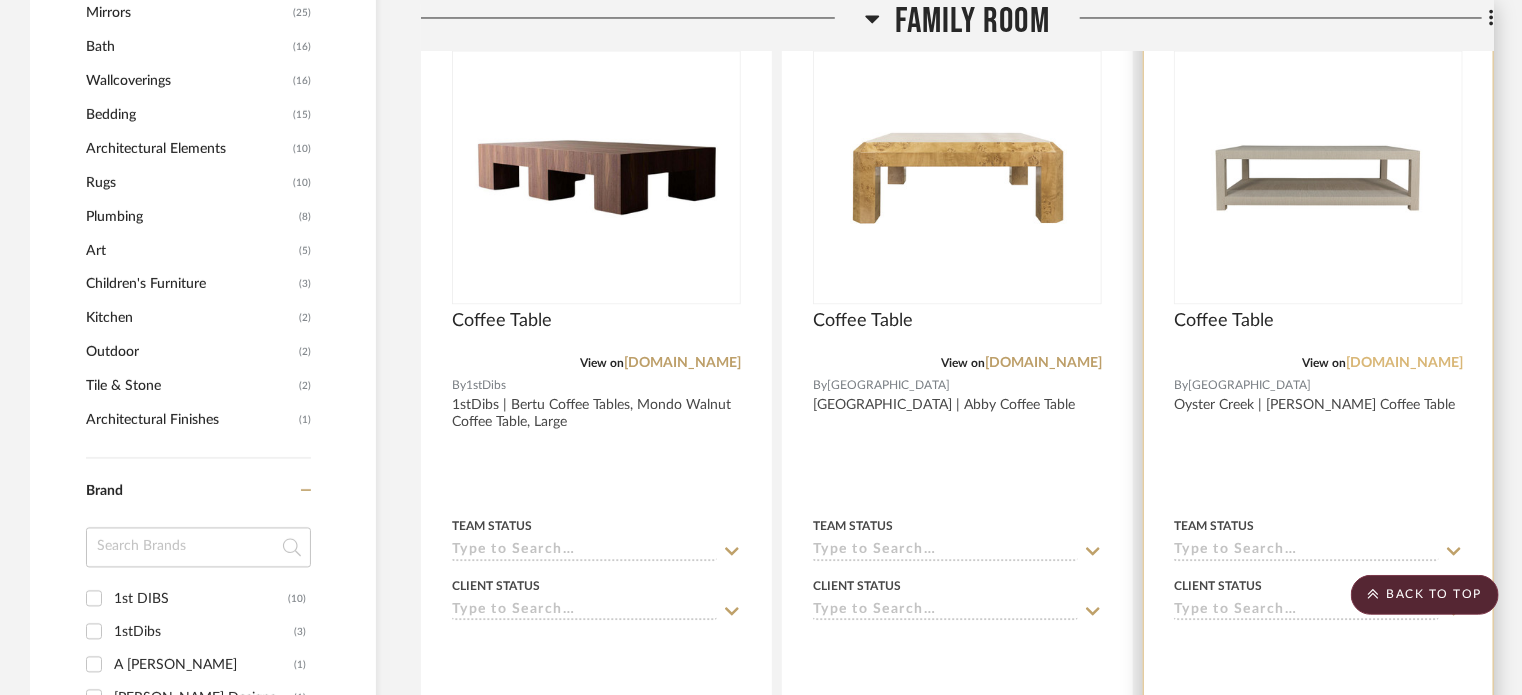 click on "shopoystercreekstudios.com" at bounding box center [1404, 363] 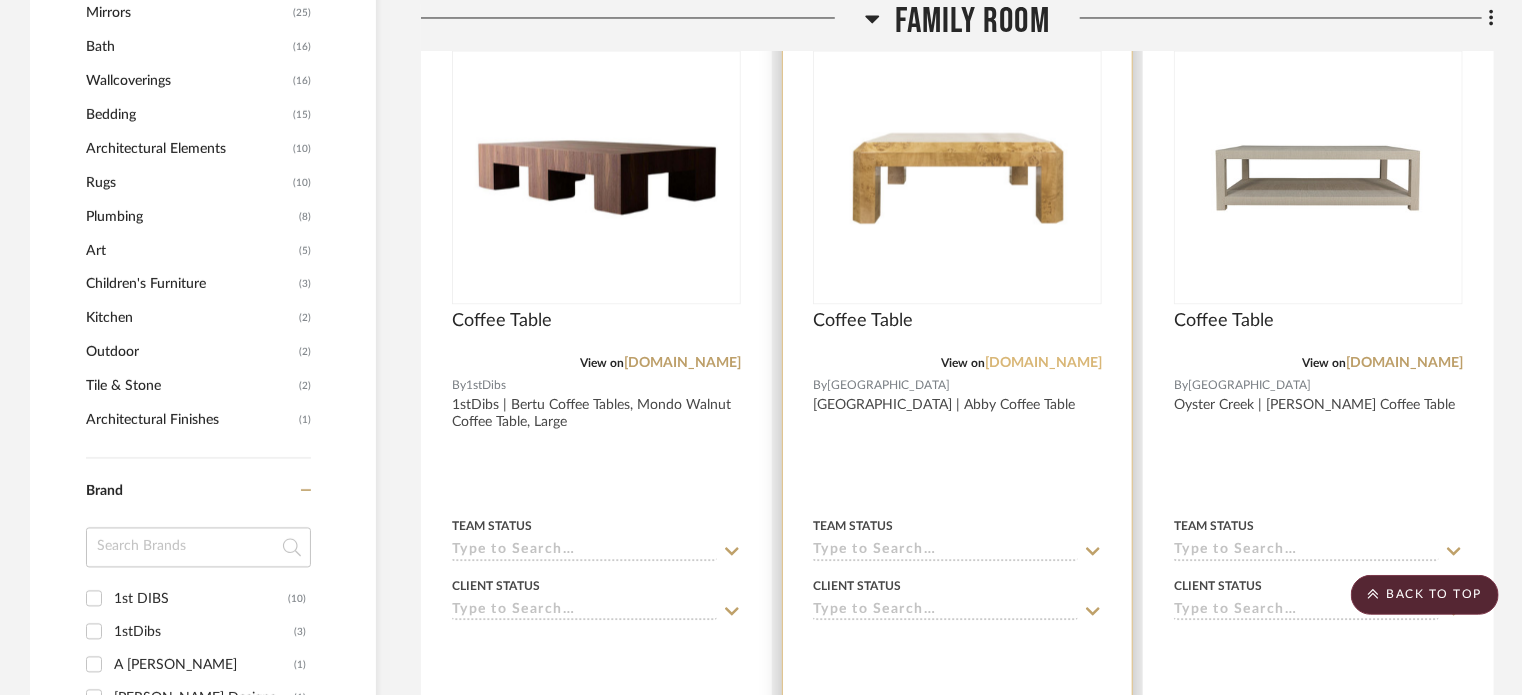 click on "shopoystercreekstudios.com" at bounding box center (1043, 363) 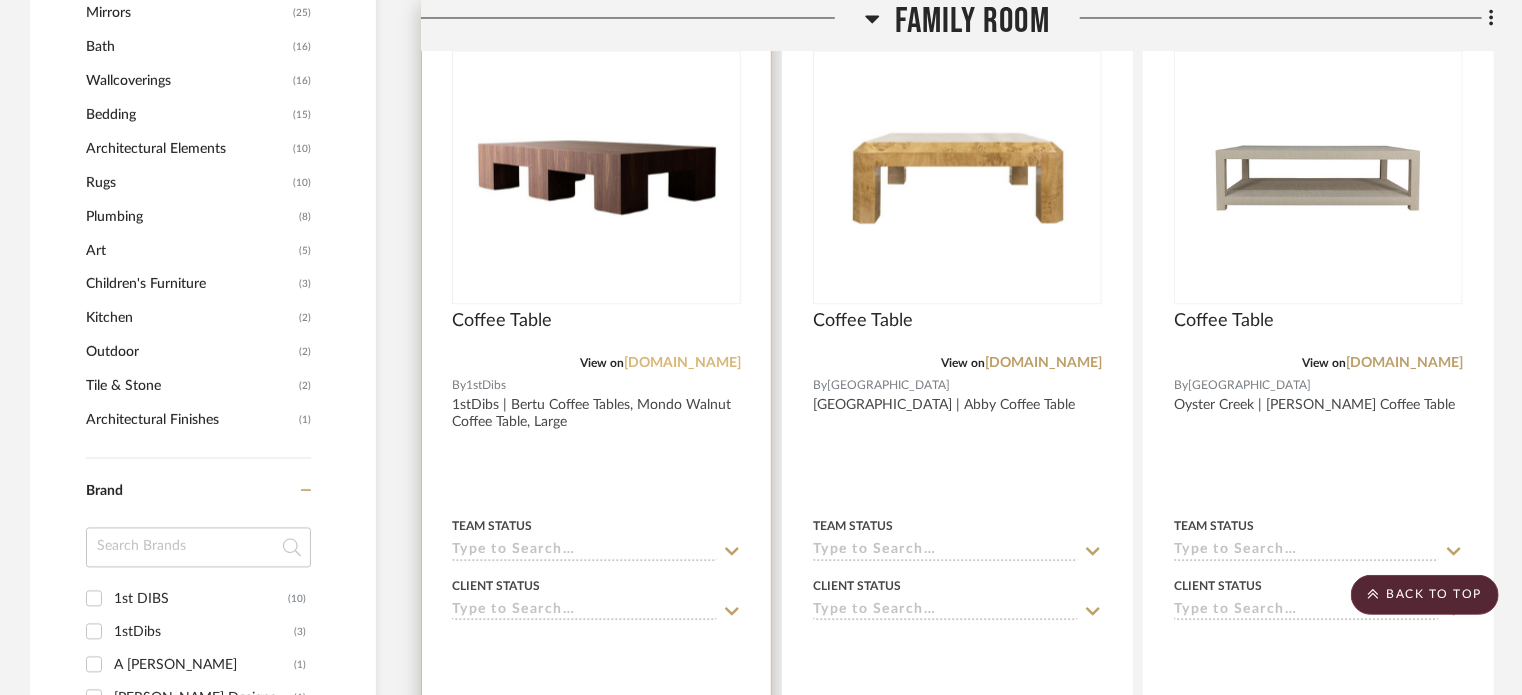 click on "1stdibs.com" at bounding box center [682, 363] 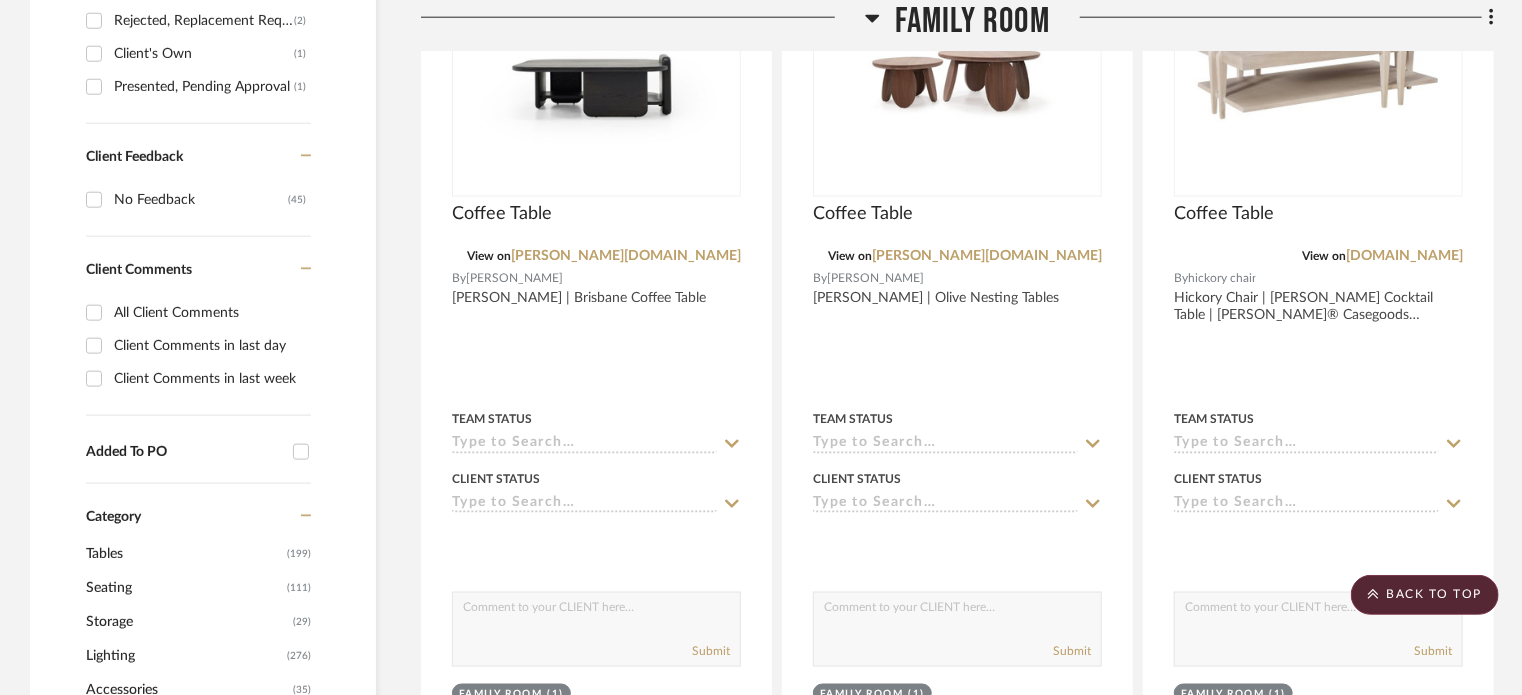 scroll, scrollTop: 1063, scrollLeft: 0, axis: vertical 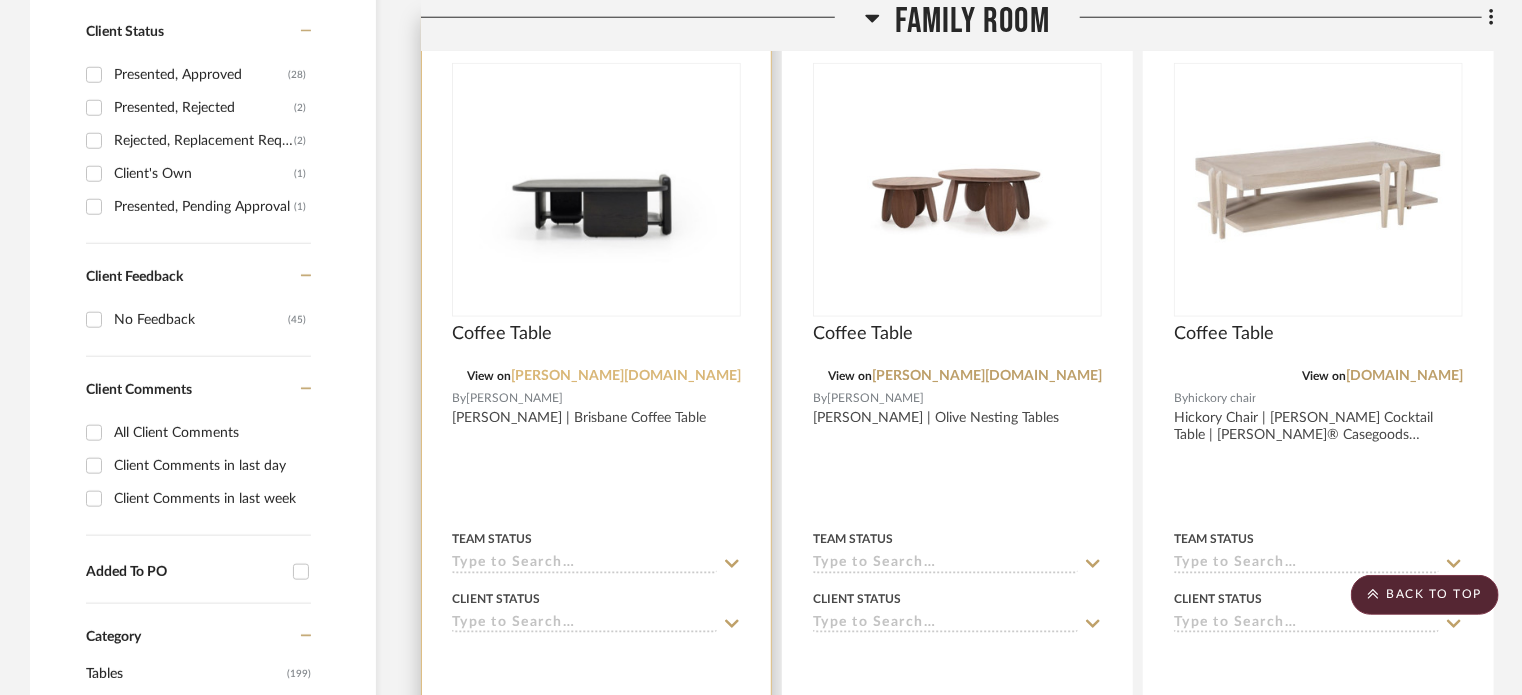 click on "verellen.biz" at bounding box center [626, 376] 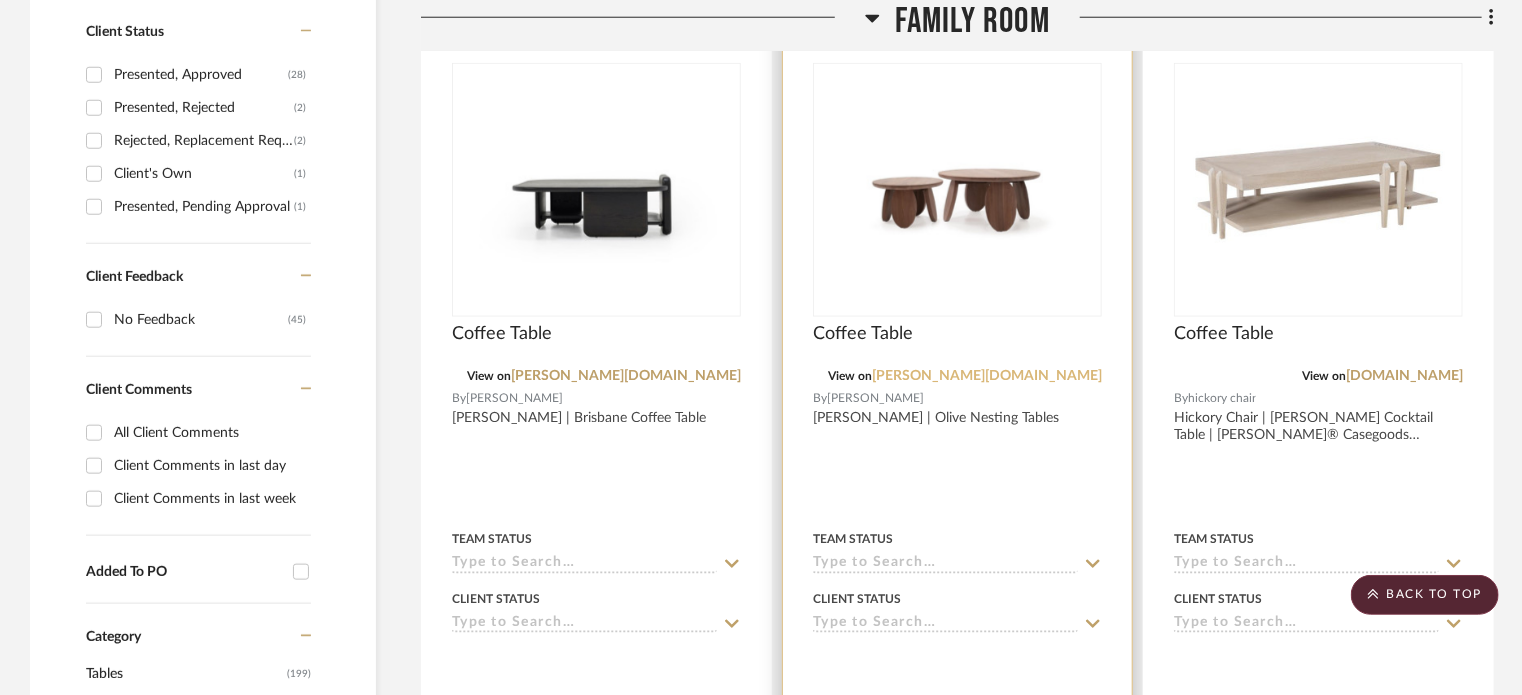 click on "verellen.biz" at bounding box center [987, 376] 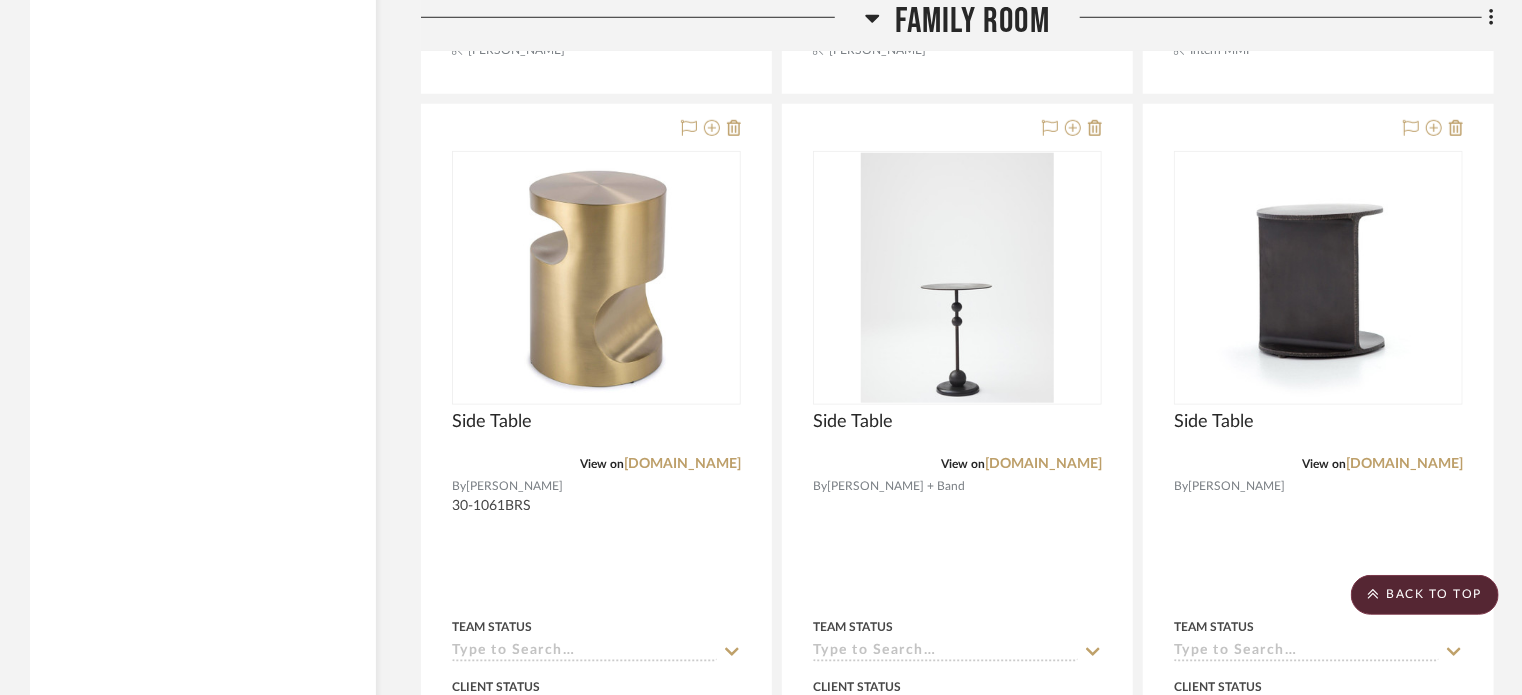 scroll, scrollTop: 16263, scrollLeft: 0, axis: vertical 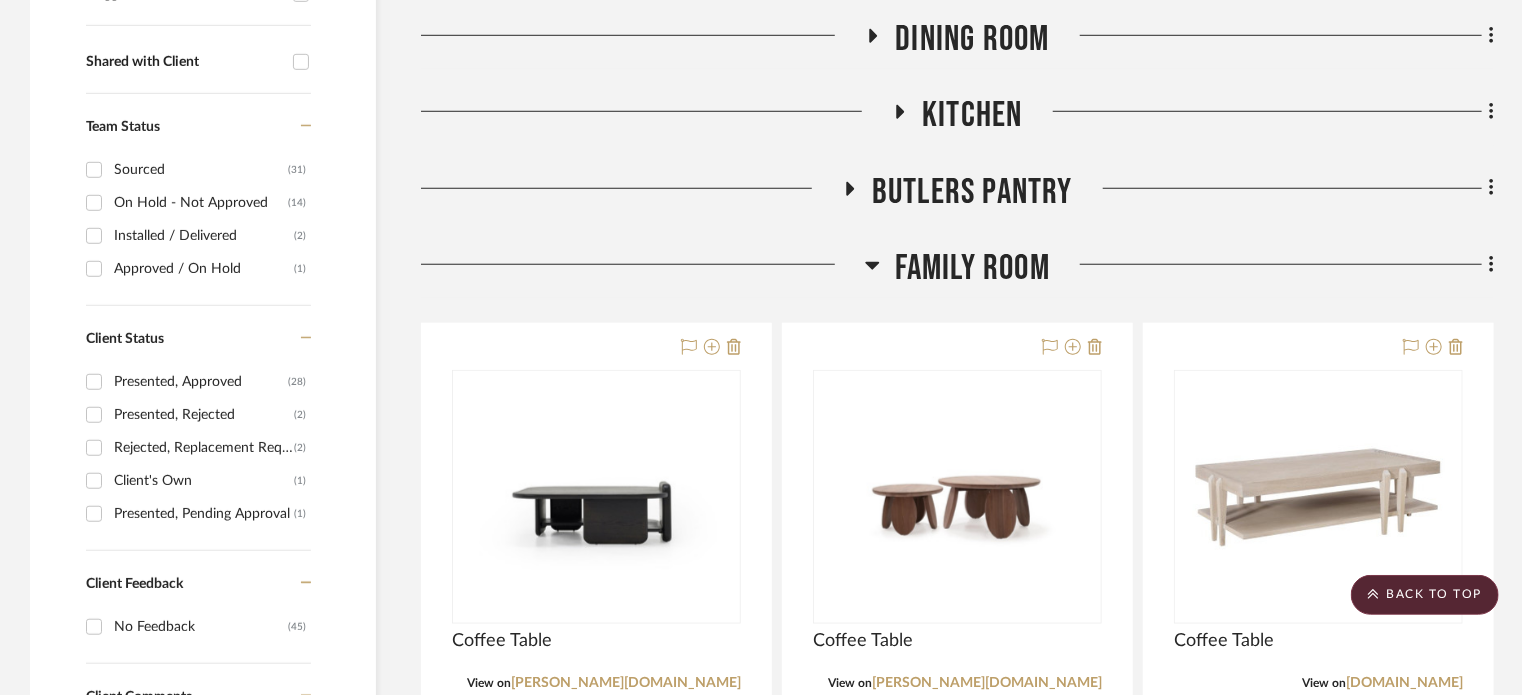 click on "Family Room" 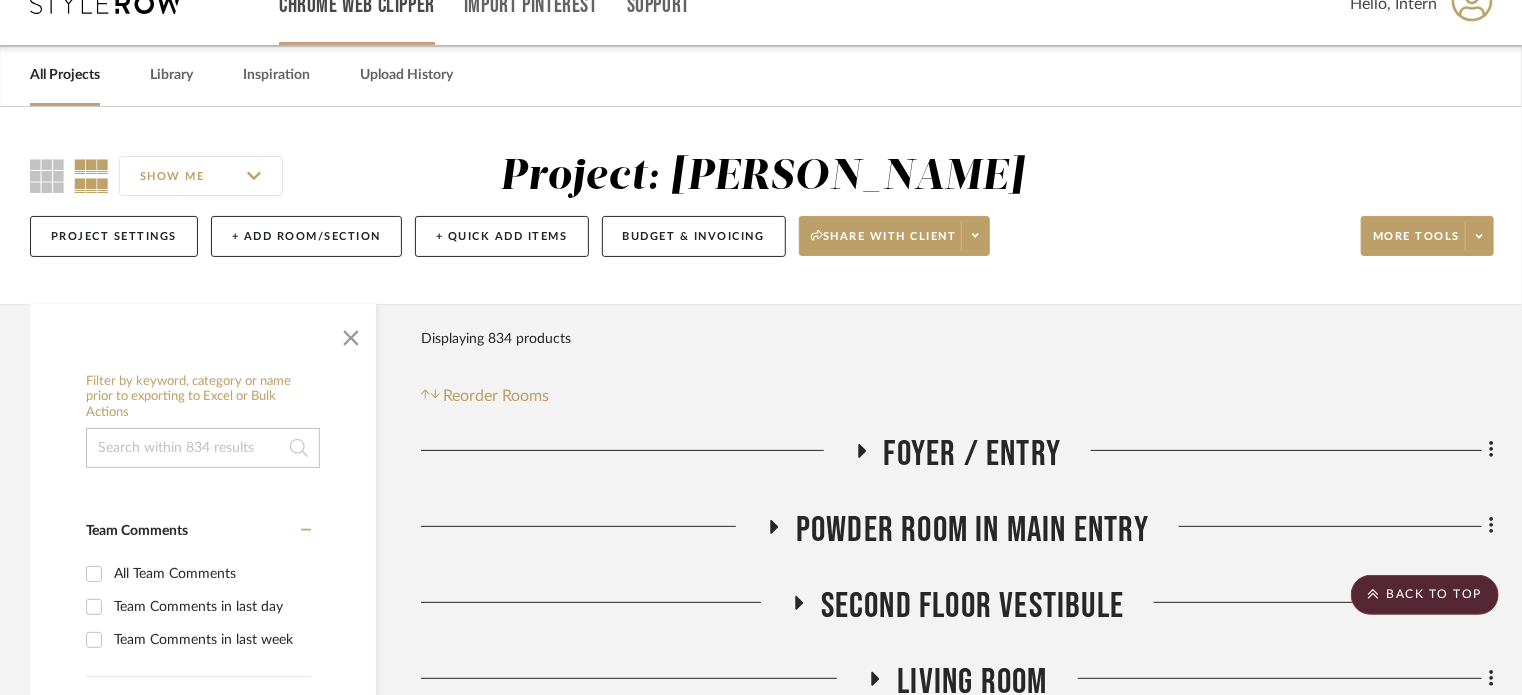 scroll, scrollTop: 0, scrollLeft: 0, axis: both 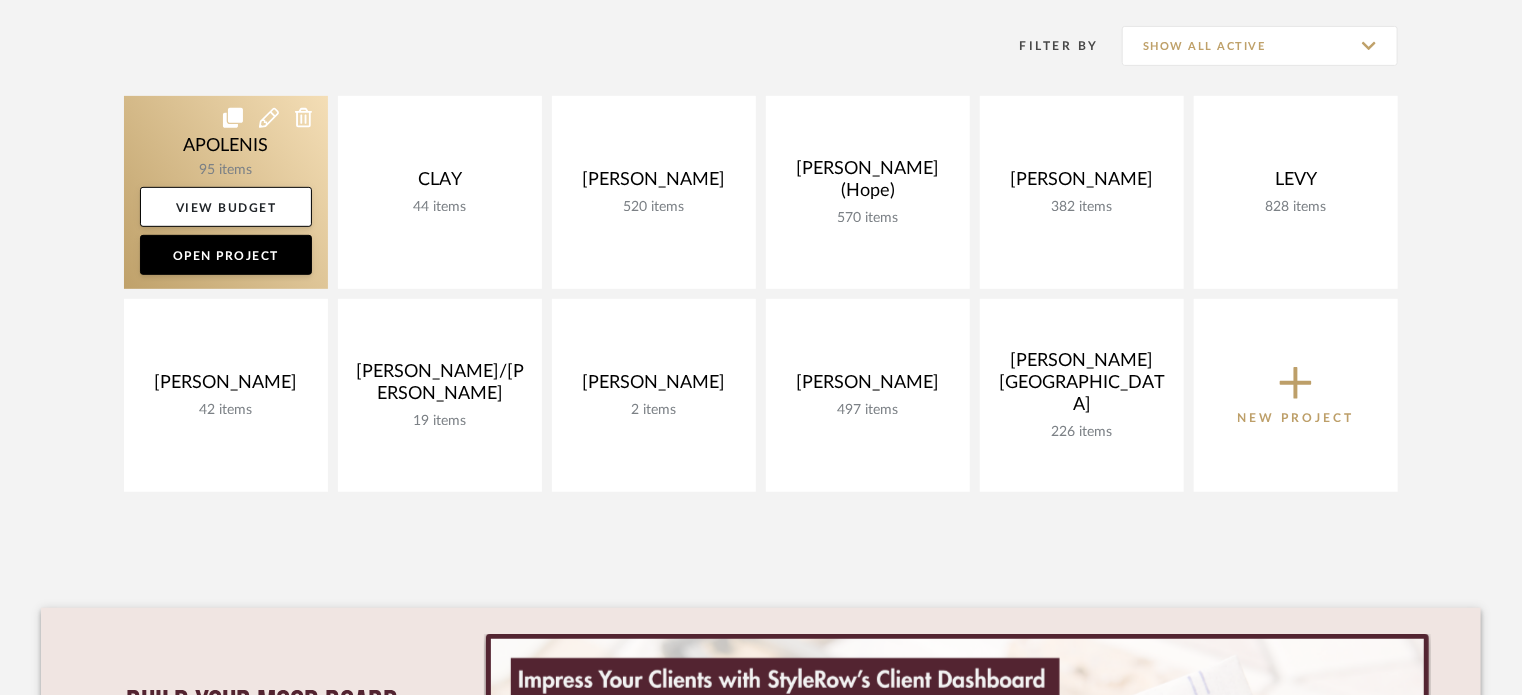 click 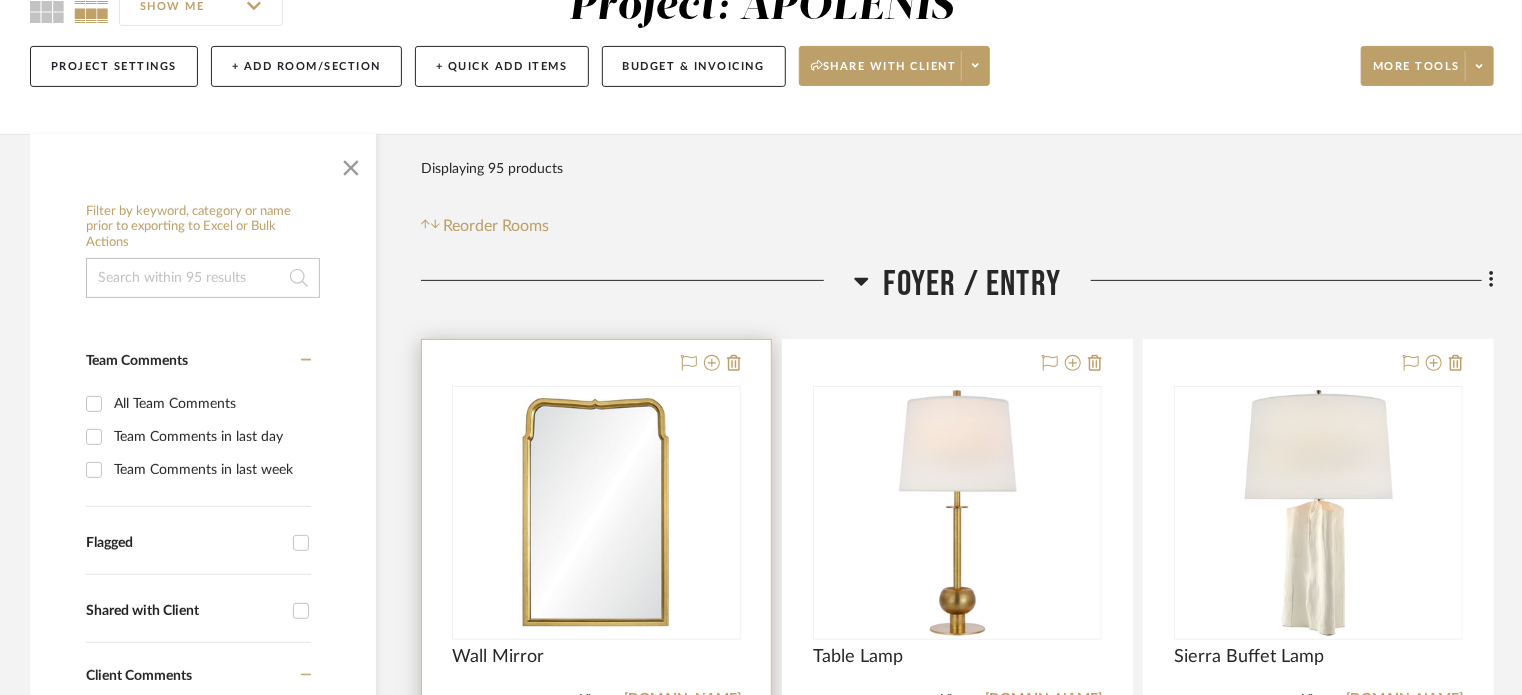 scroll, scrollTop: 300, scrollLeft: 0, axis: vertical 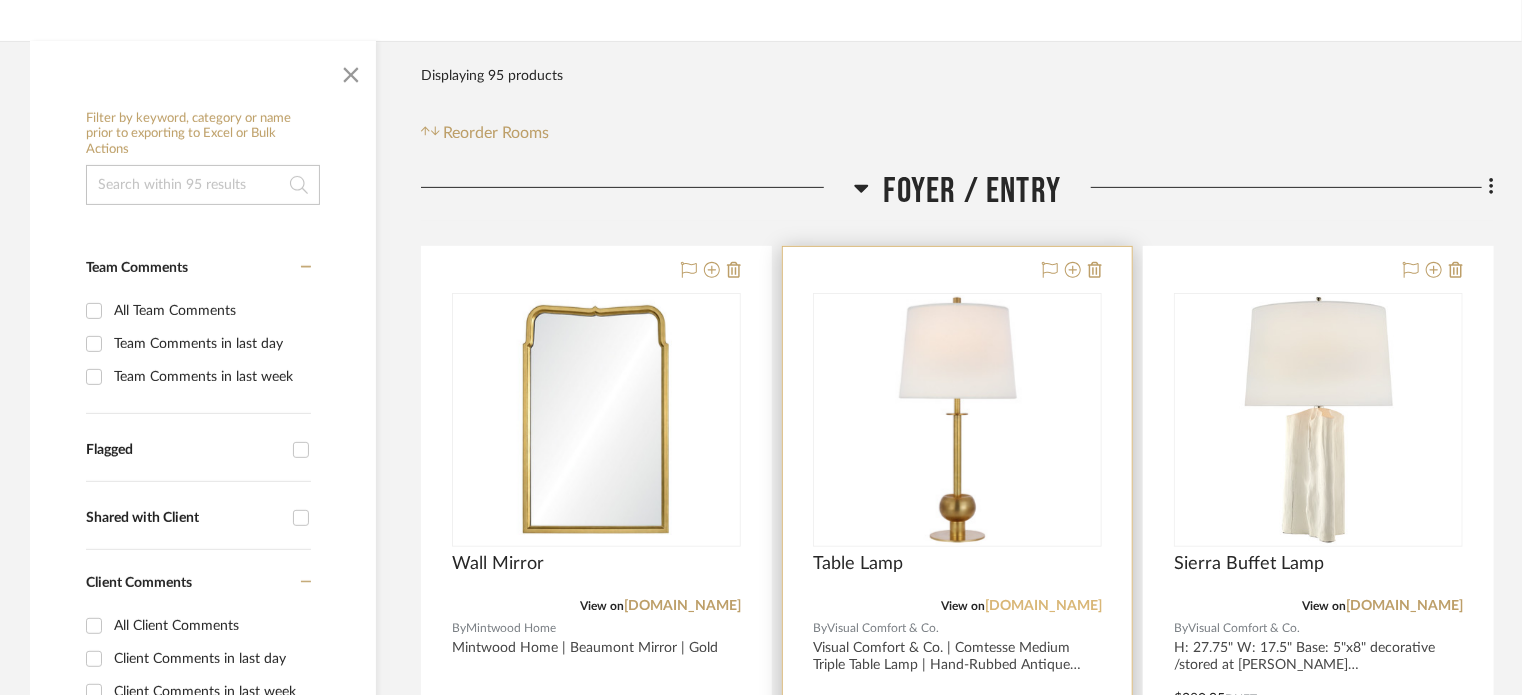 click on "visualcomfort.com" at bounding box center [1043, 606] 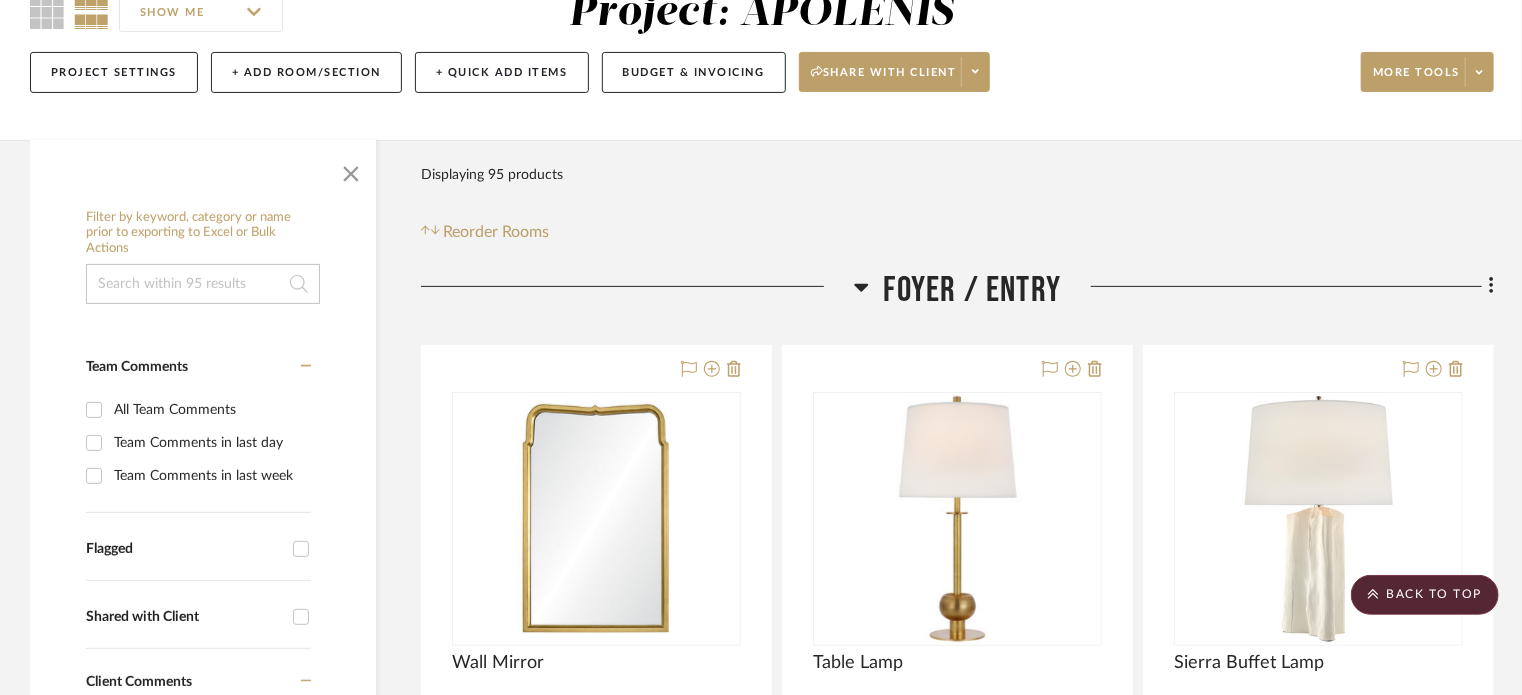 scroll, scrollTop: 200, scrollLeft: 0, axis: vertical 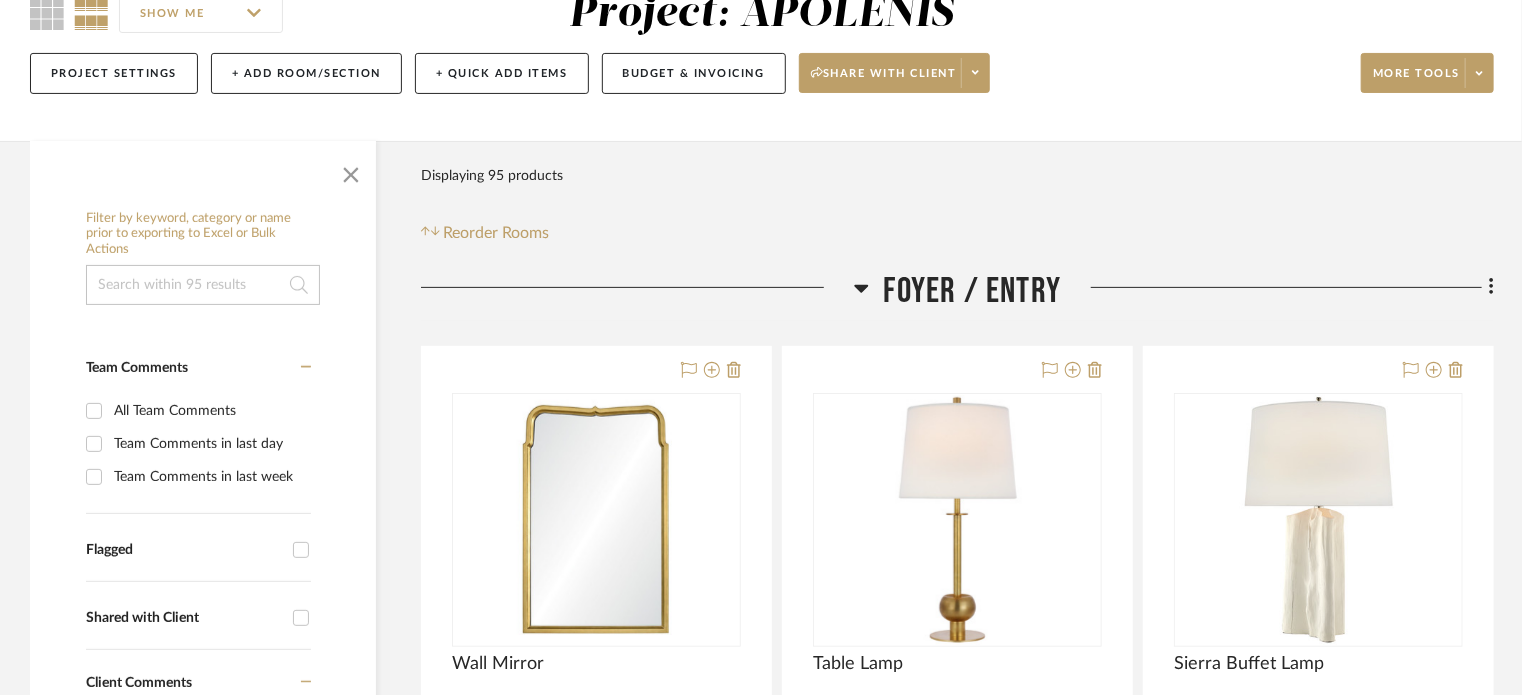 click on "Foyer / Entry" 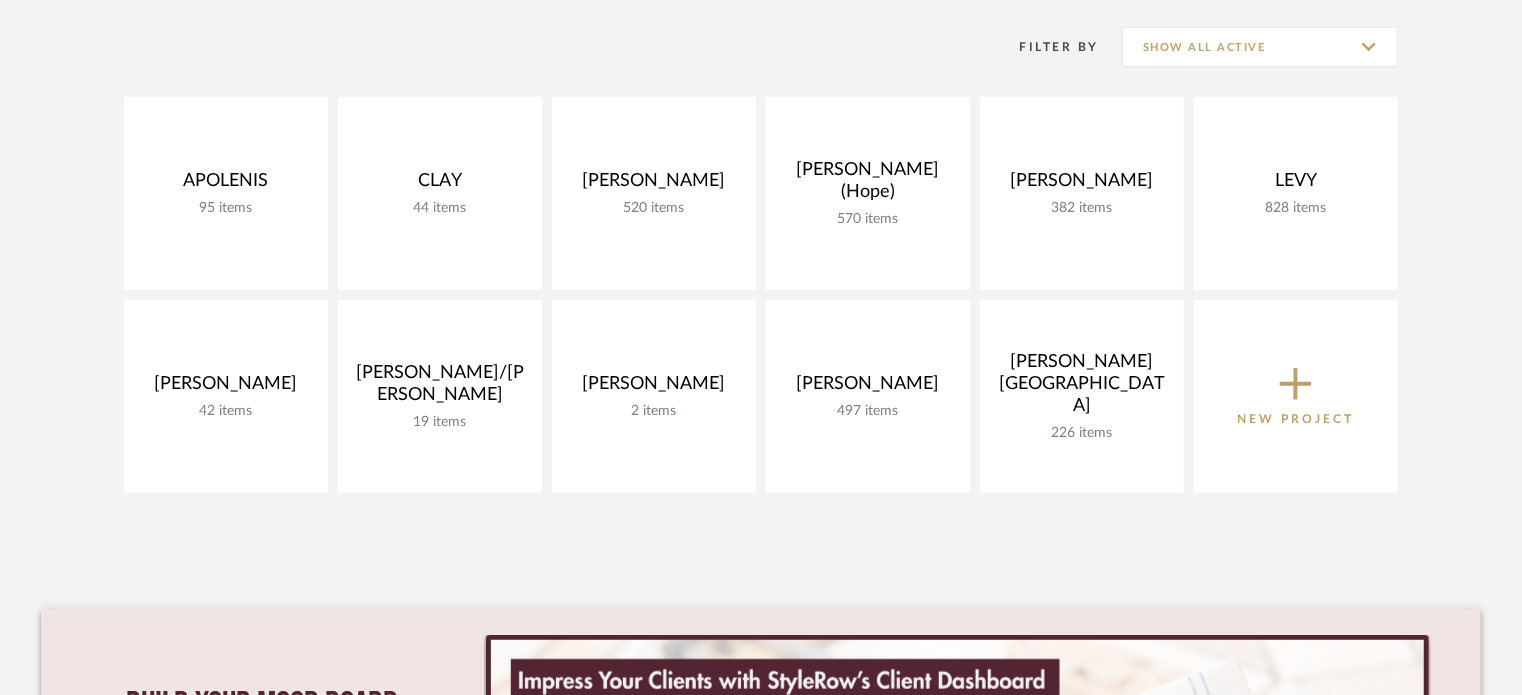 scroll, scrollTop: 400, scrollLeft: 0, axis: vertical 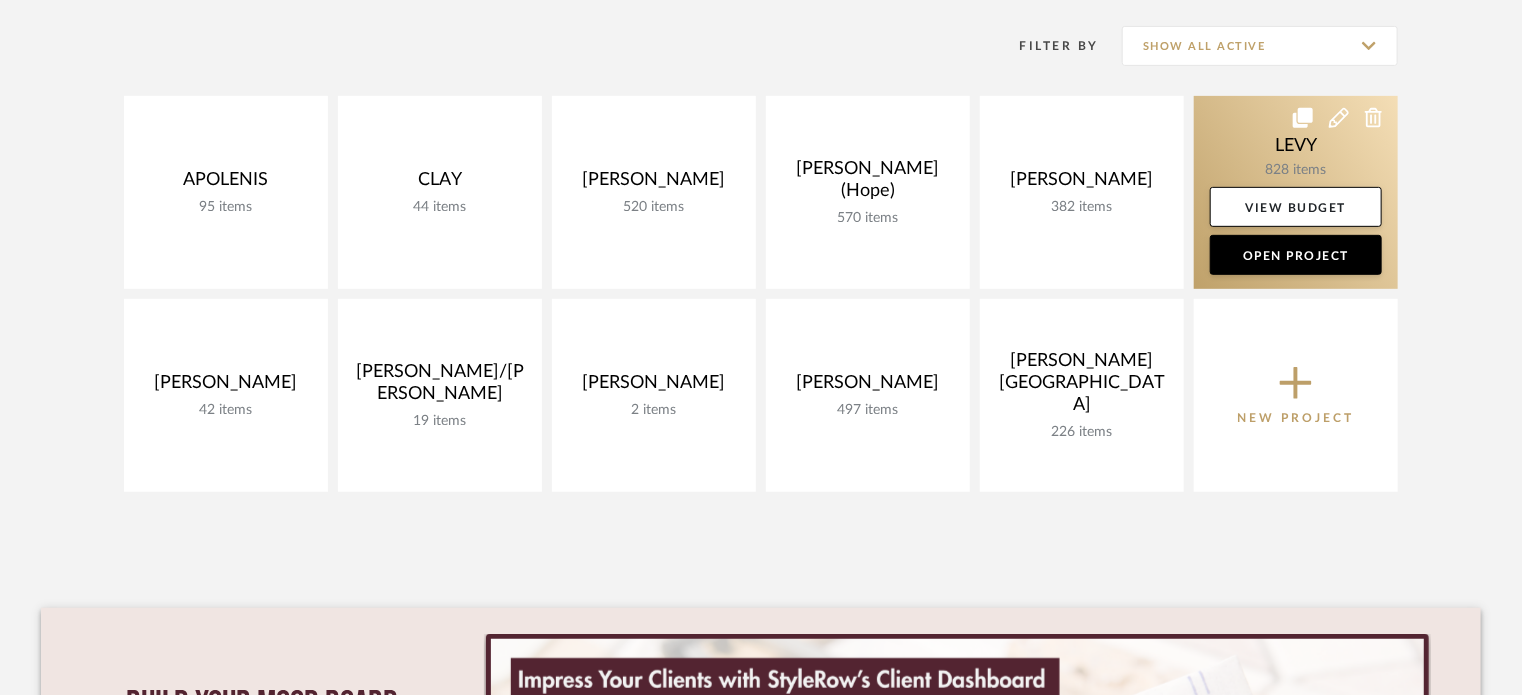 click 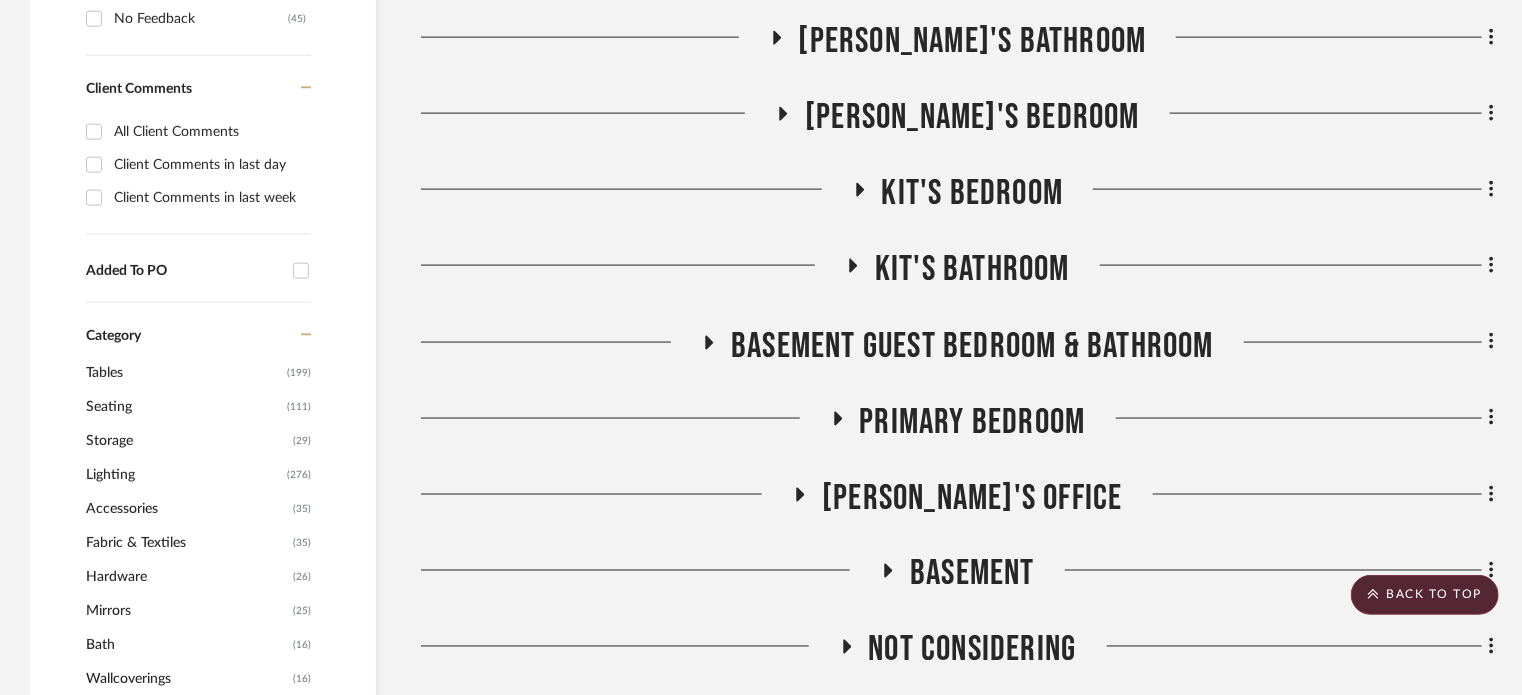 scroll, scrollTop: 1400, scrollLeft: 0, axis: vertical 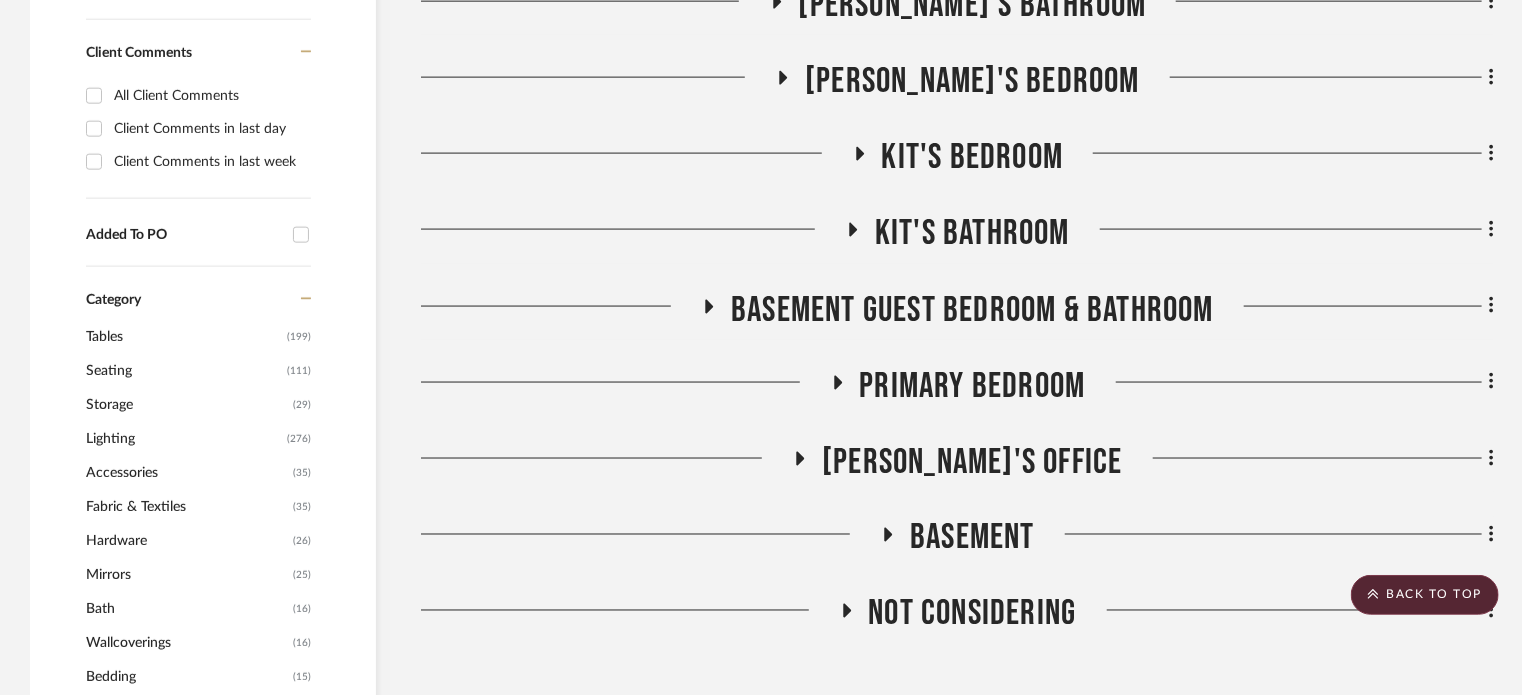 click 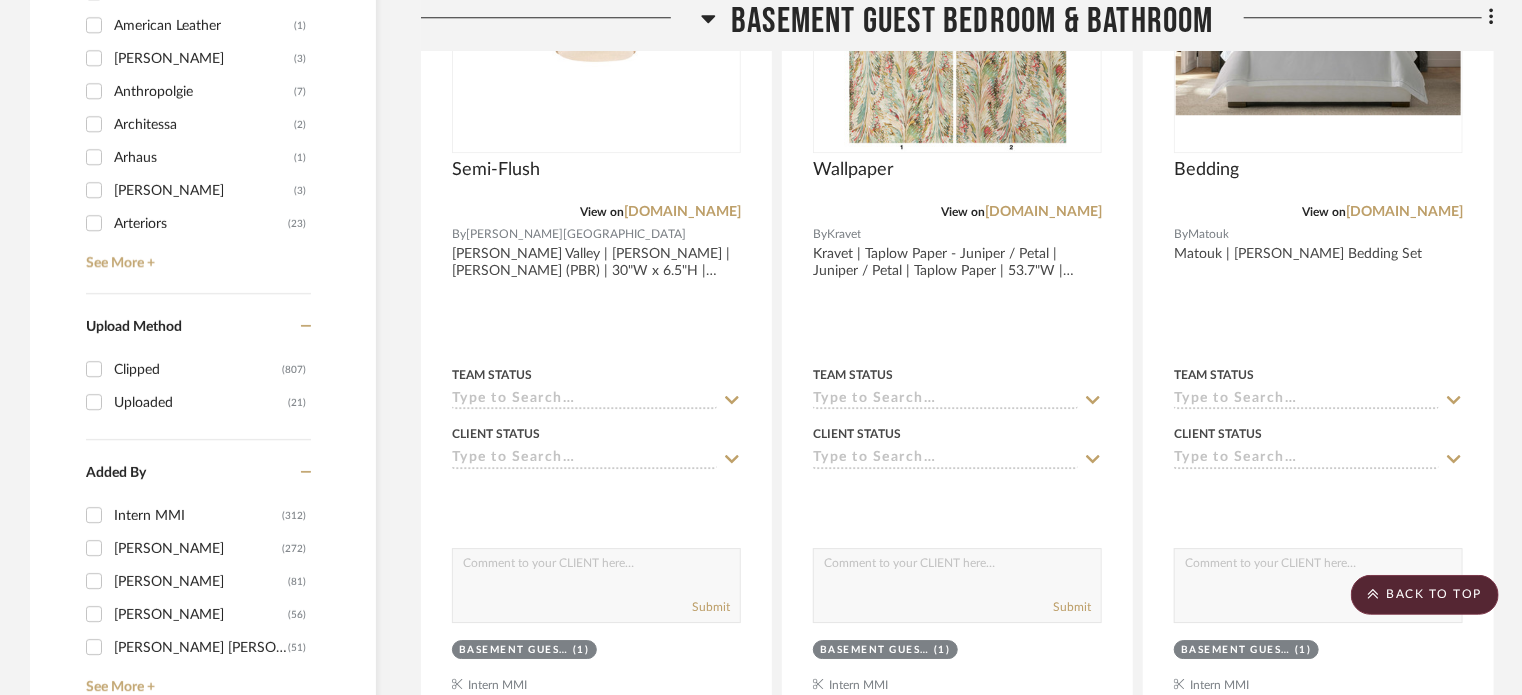 scroll, scrollTop: 2700, scrollLeft: 0, axis: vertical 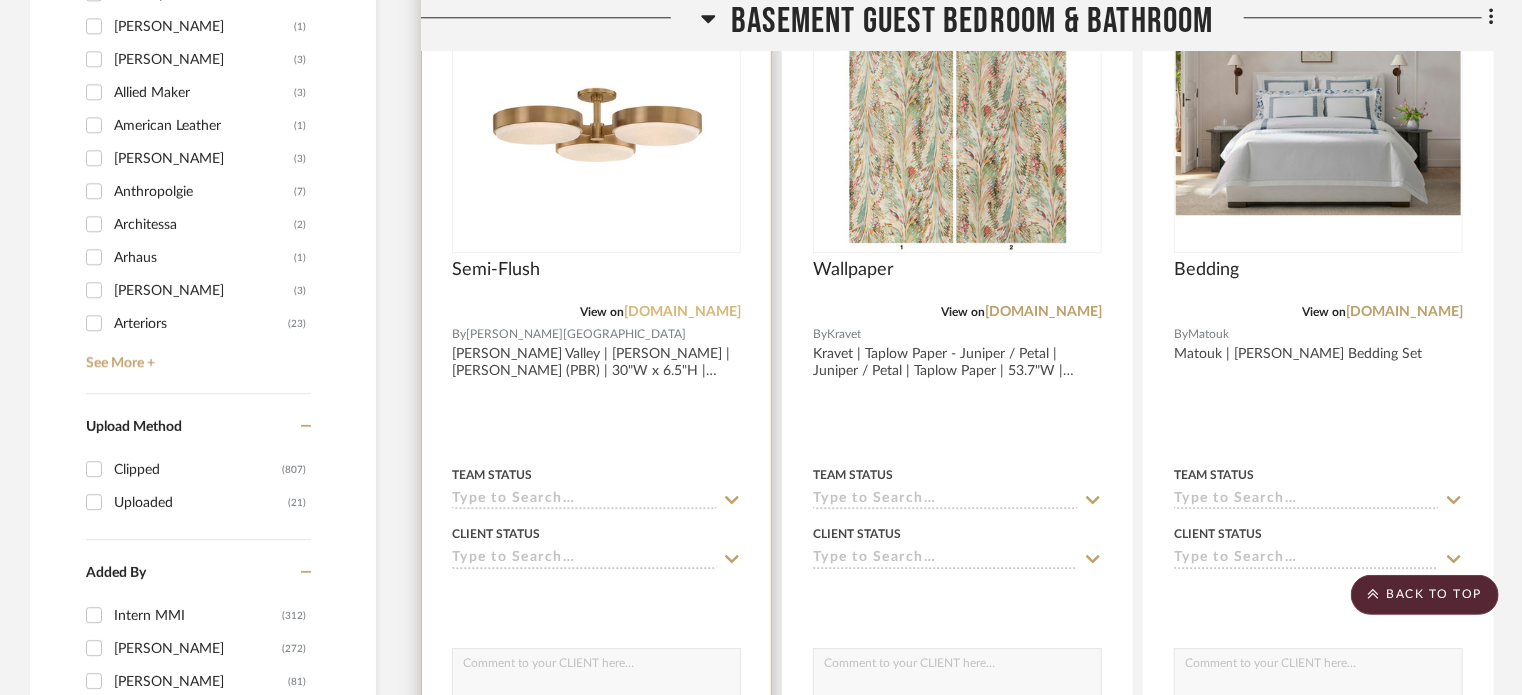 click on "hvlgroup.com" at bounding box center [682, 312] 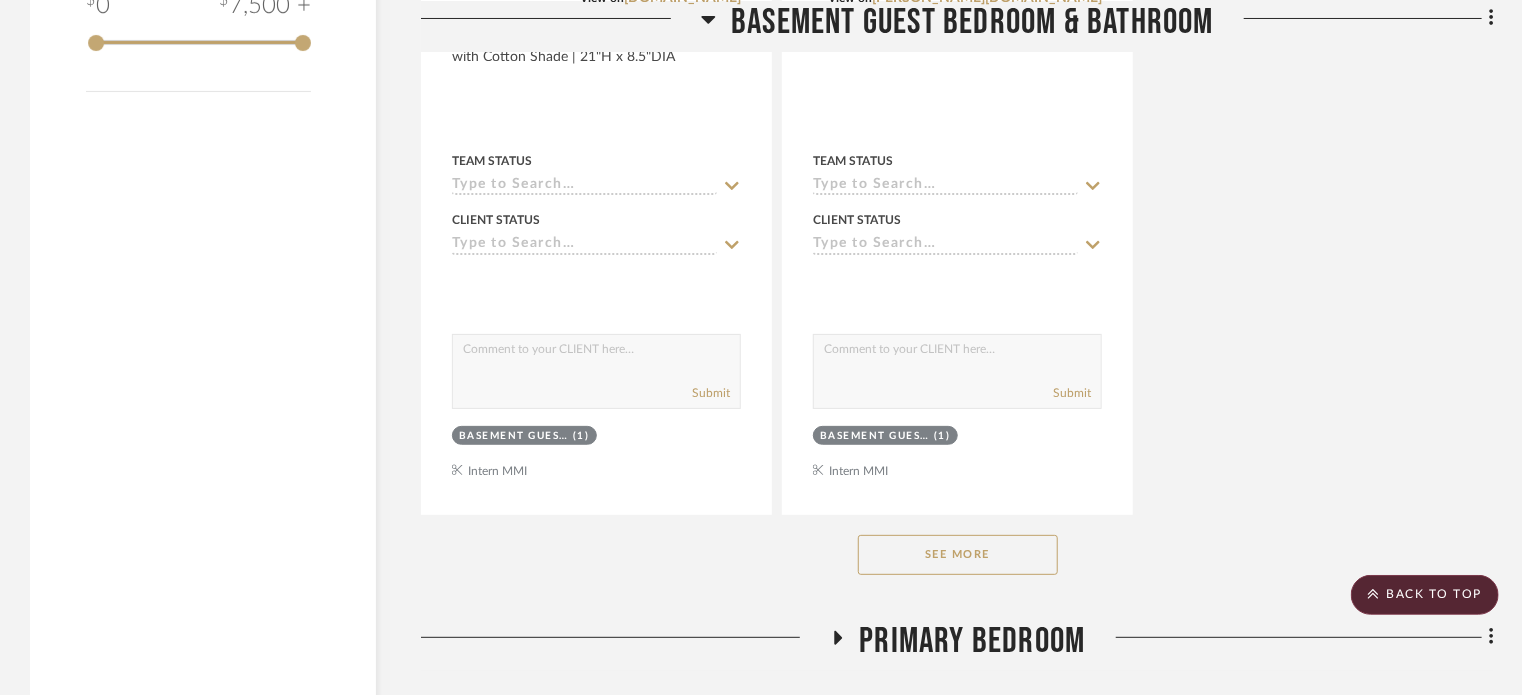 scroll, scrollTop: 4100, scrollLeft: 0, axis: vertical 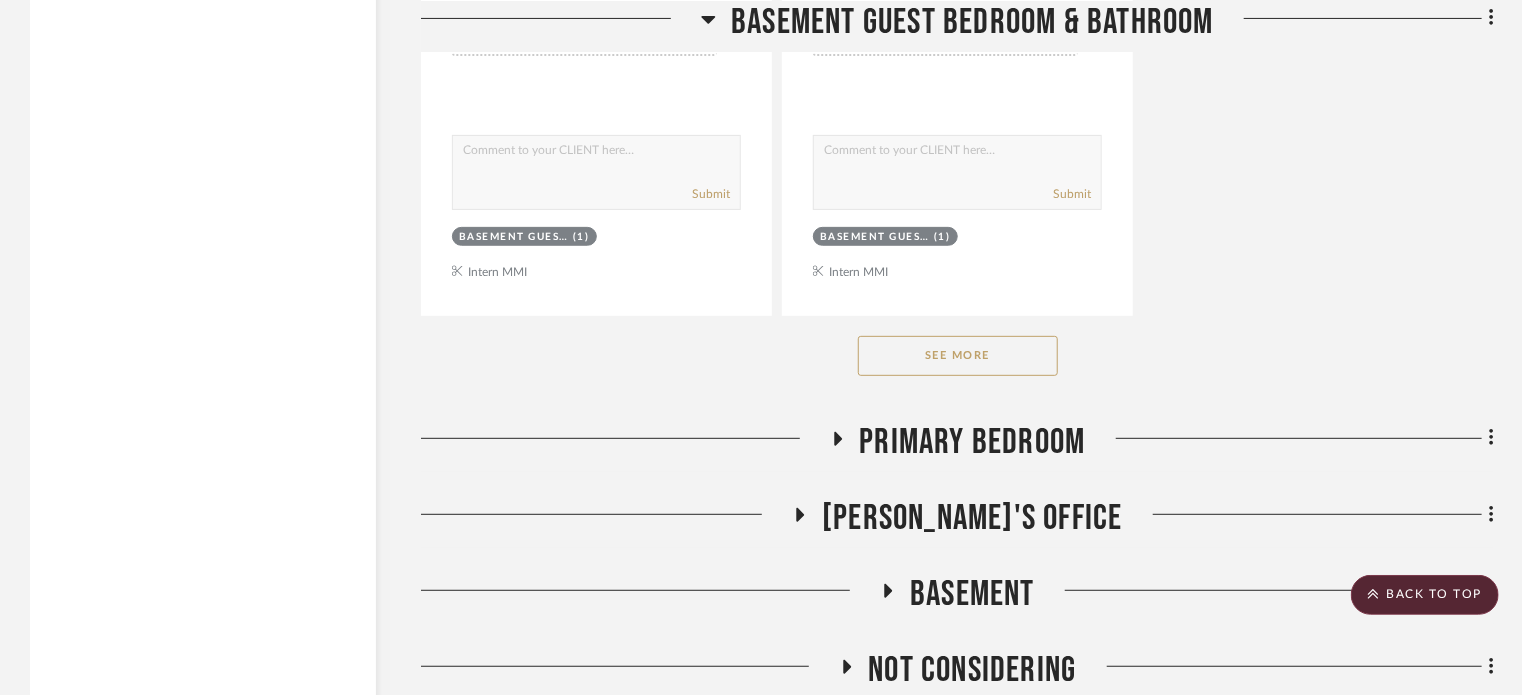 click on "See More" 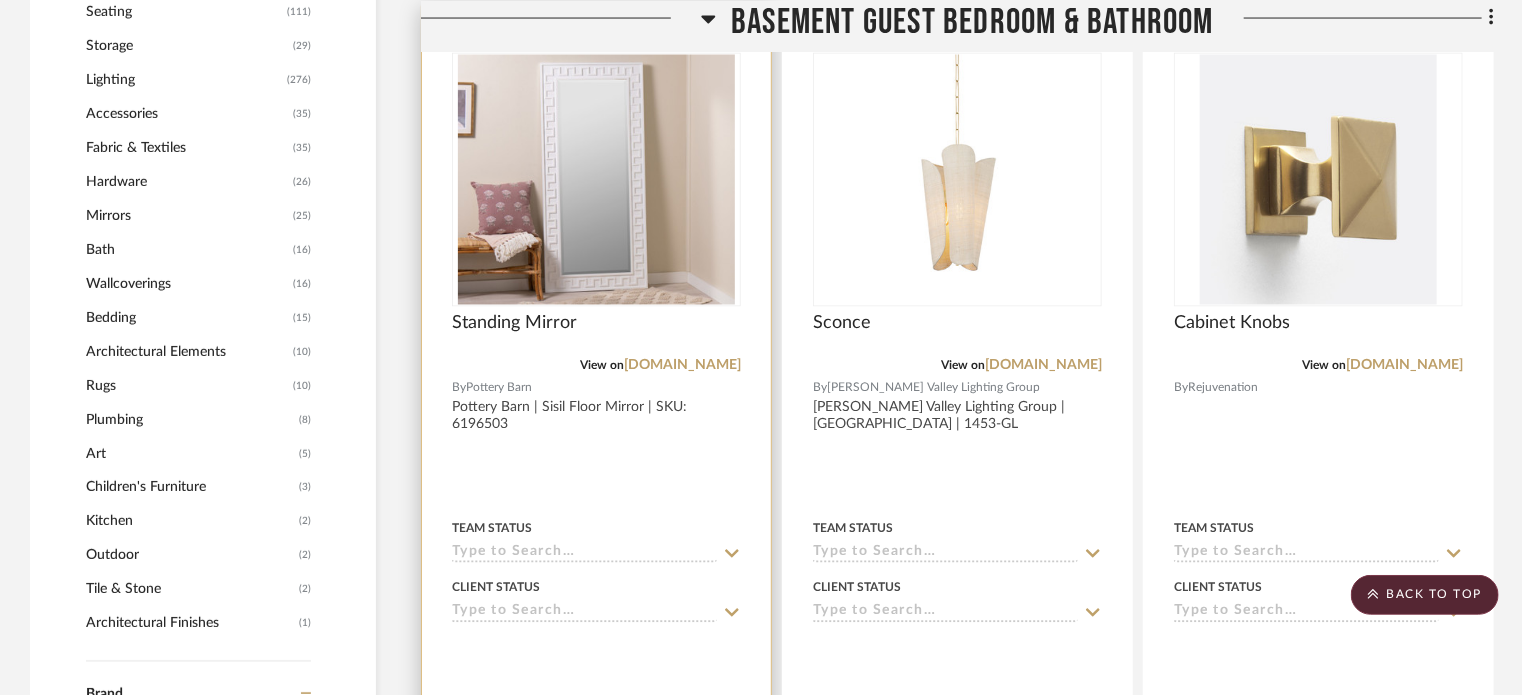 scroll, scrollTop: 1600, scrollLeft: 0, axis: vertical 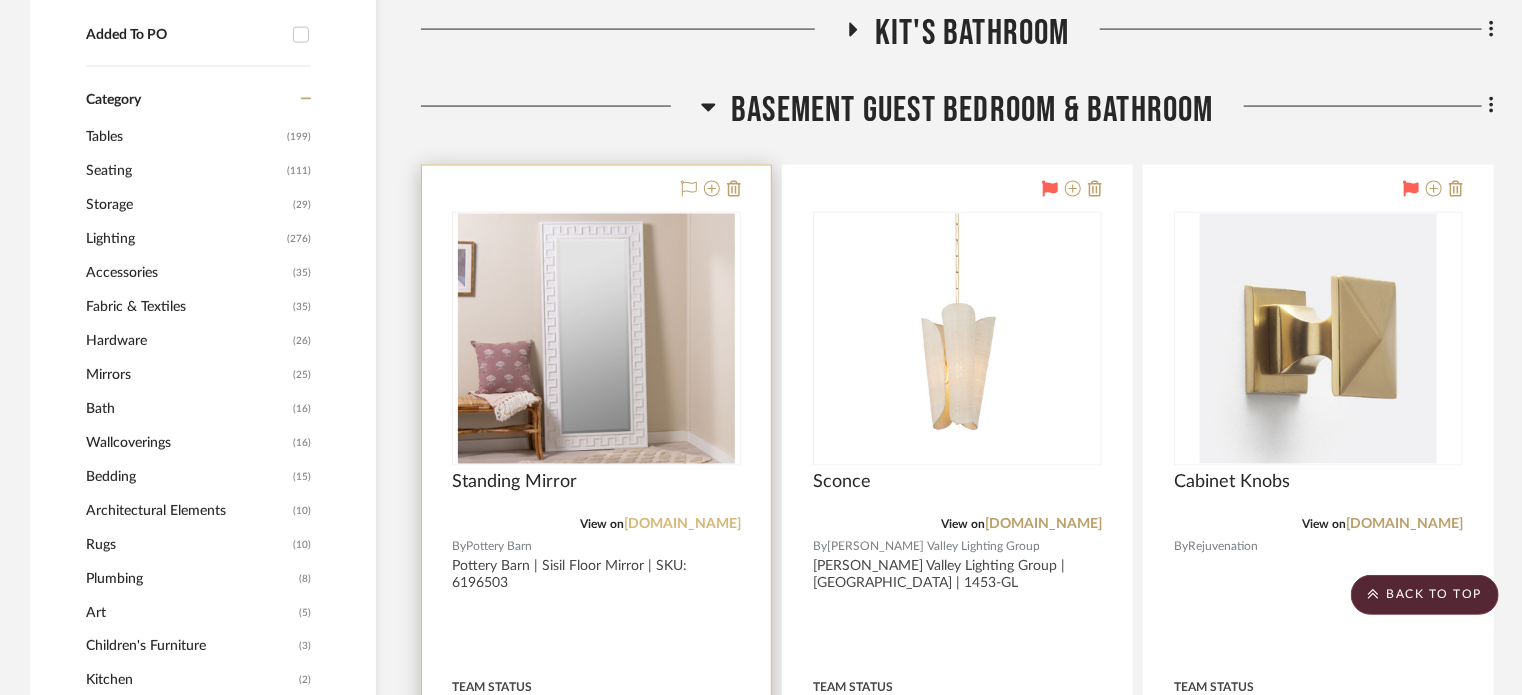 click on "potterybarn.com" at bounding box center (682, 525) 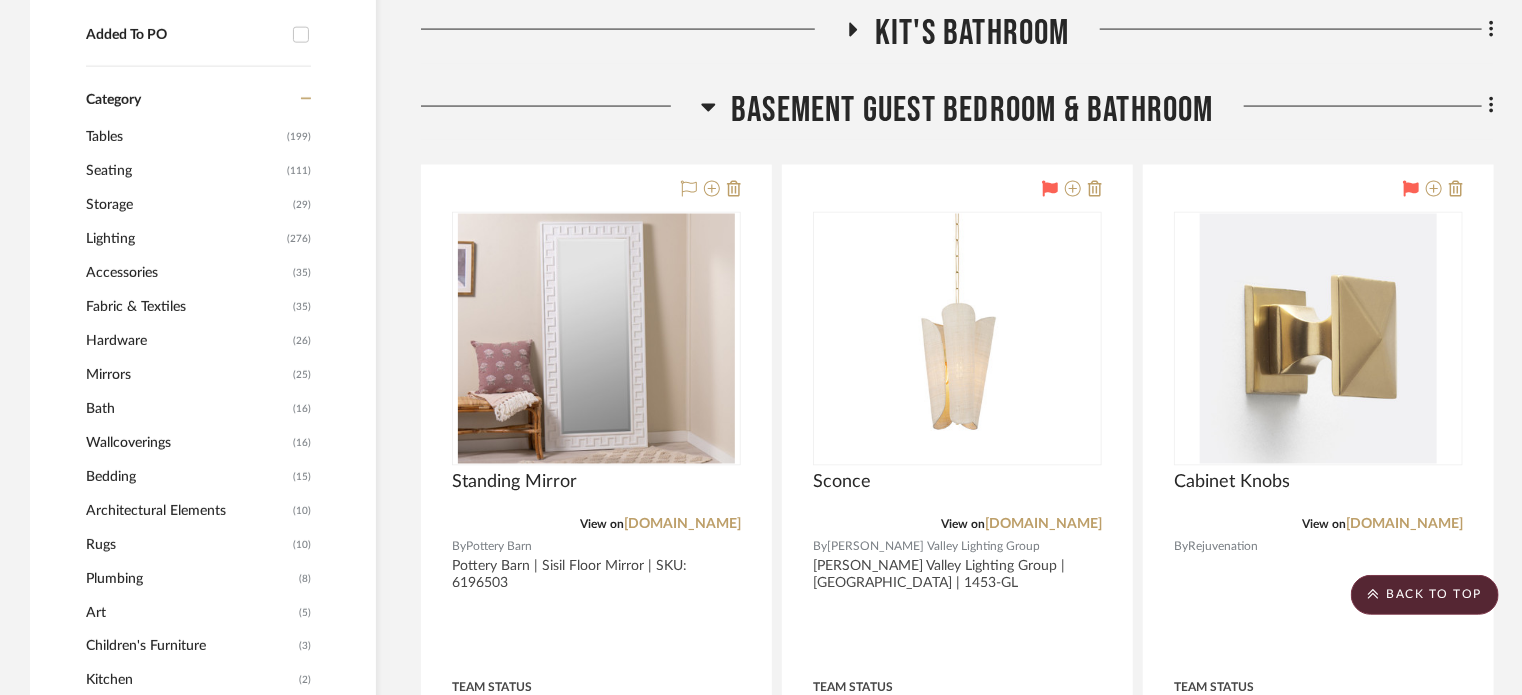 click on "Basement Guest Bedroom & Bathroom" 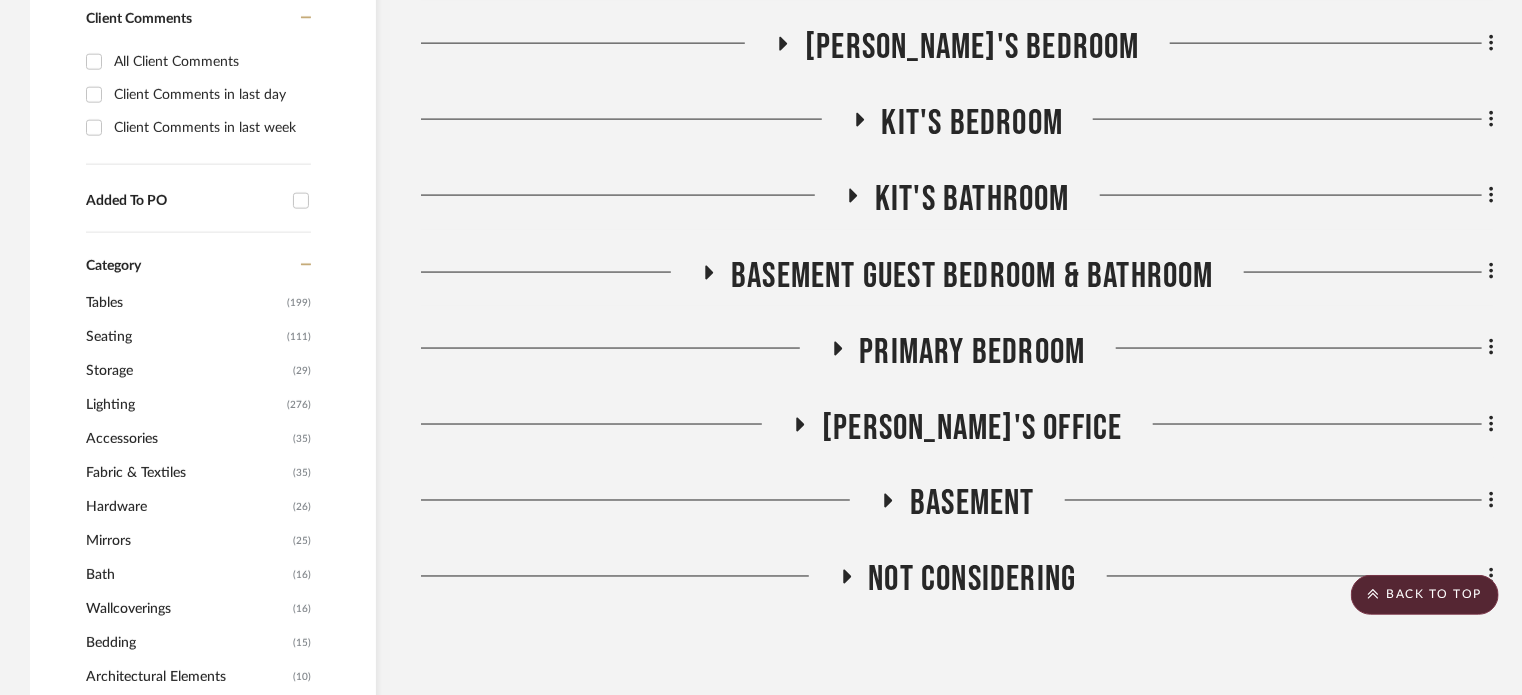 scroll, scrollTop: 1400, scrollLeft: 0, axis: vertical 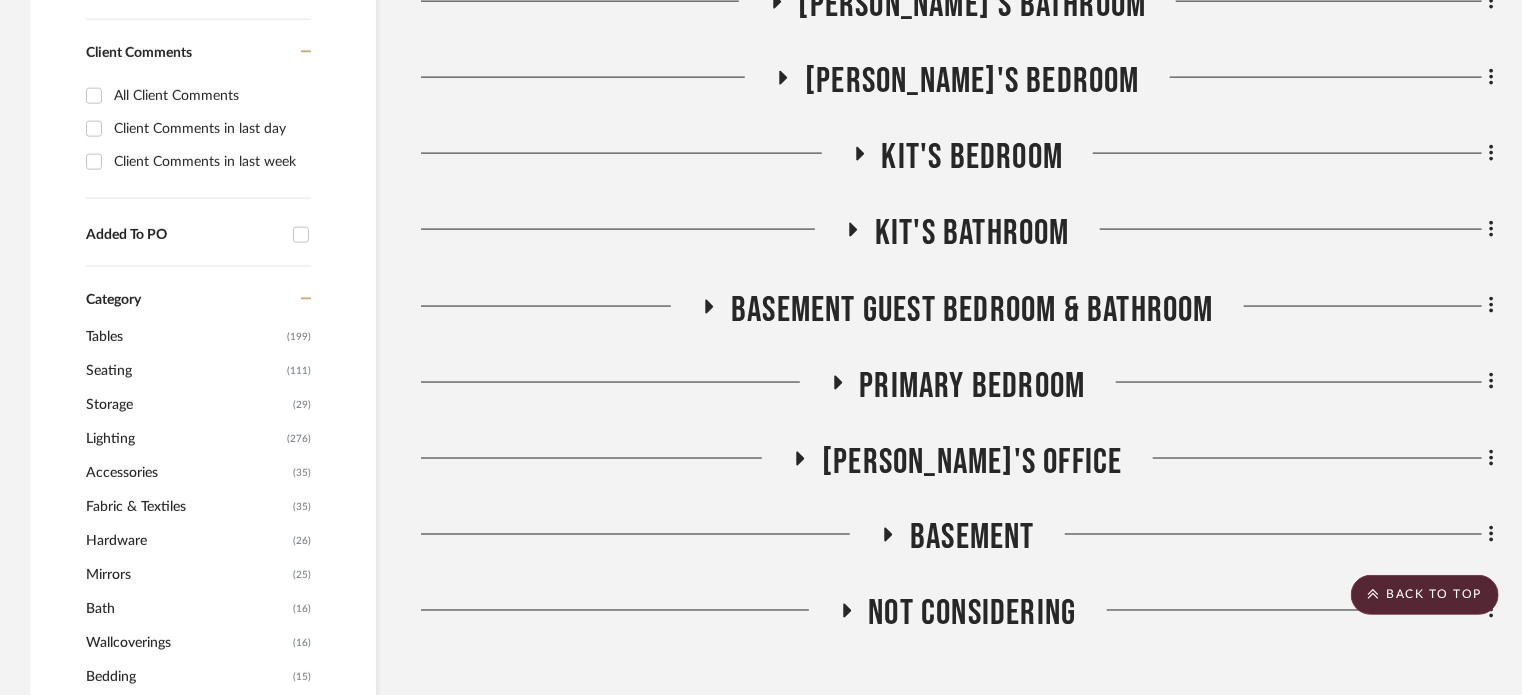 click on "Basement" 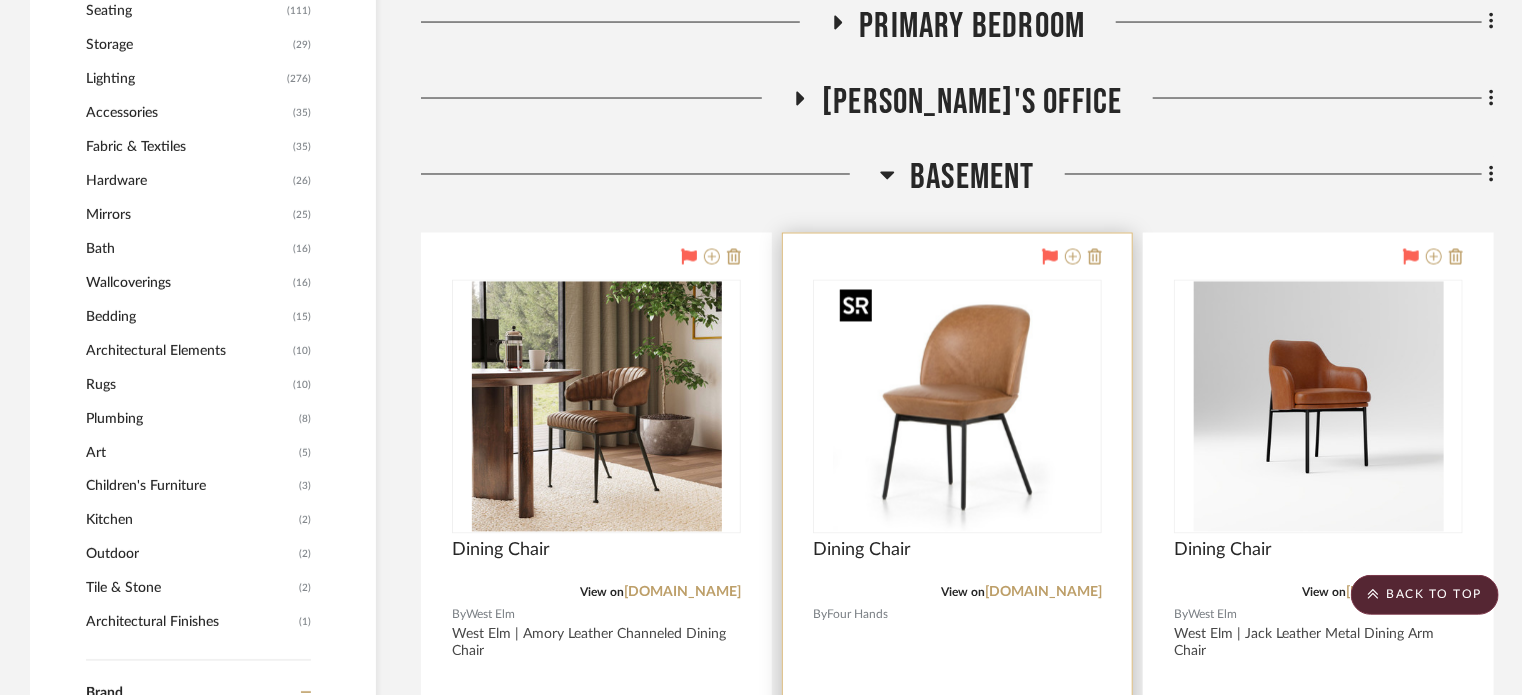 scroll, scrollTop: 1800, scrollLeft: 0, axis: vertical 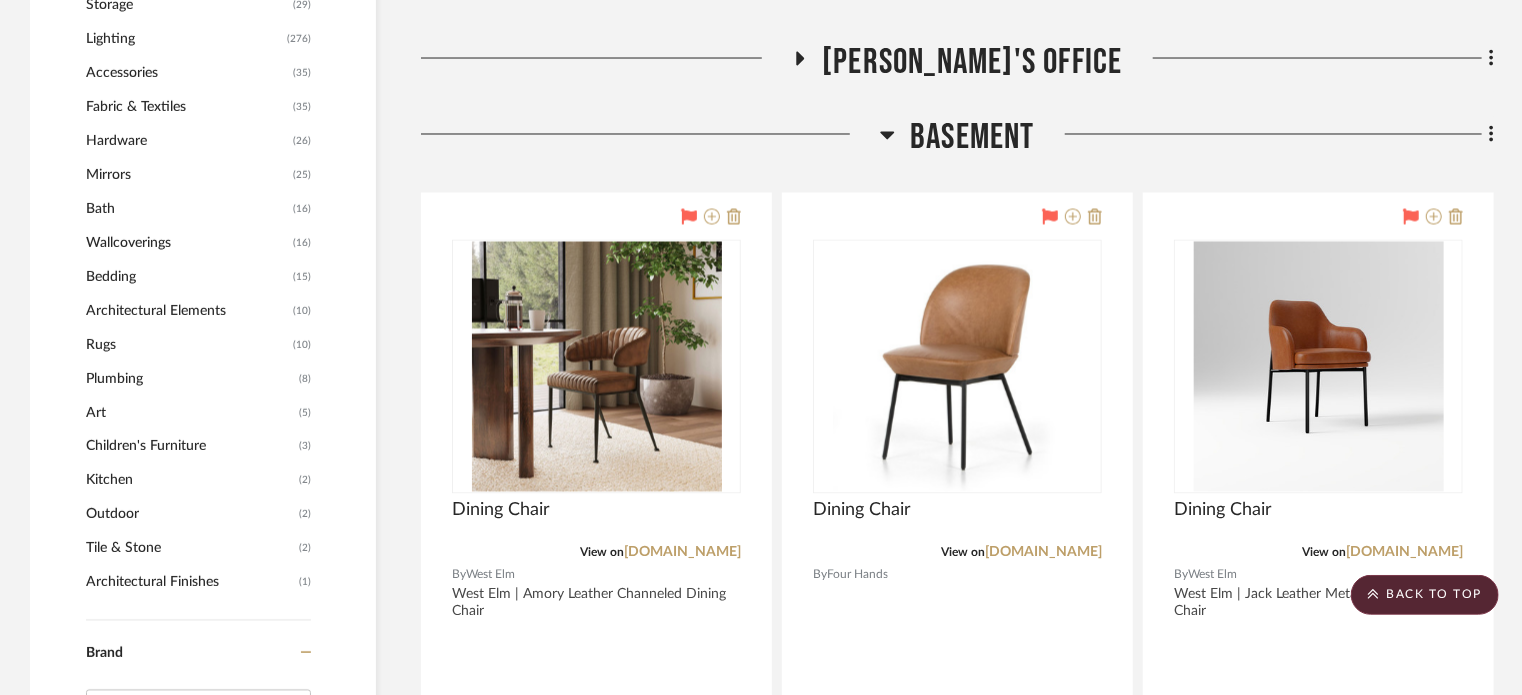 click on "Basement" 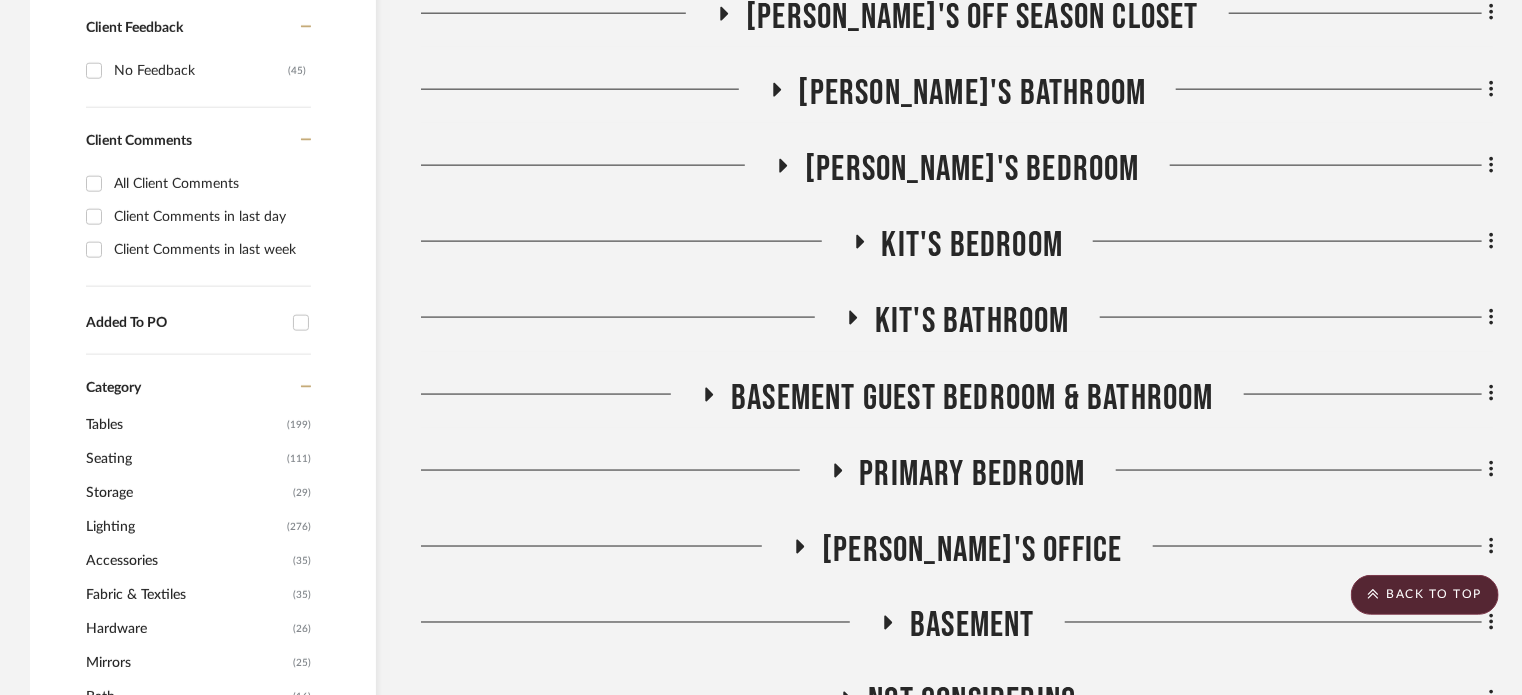 scroll, scrollTop: 1300, scrollLeft: 0, axis: vertical 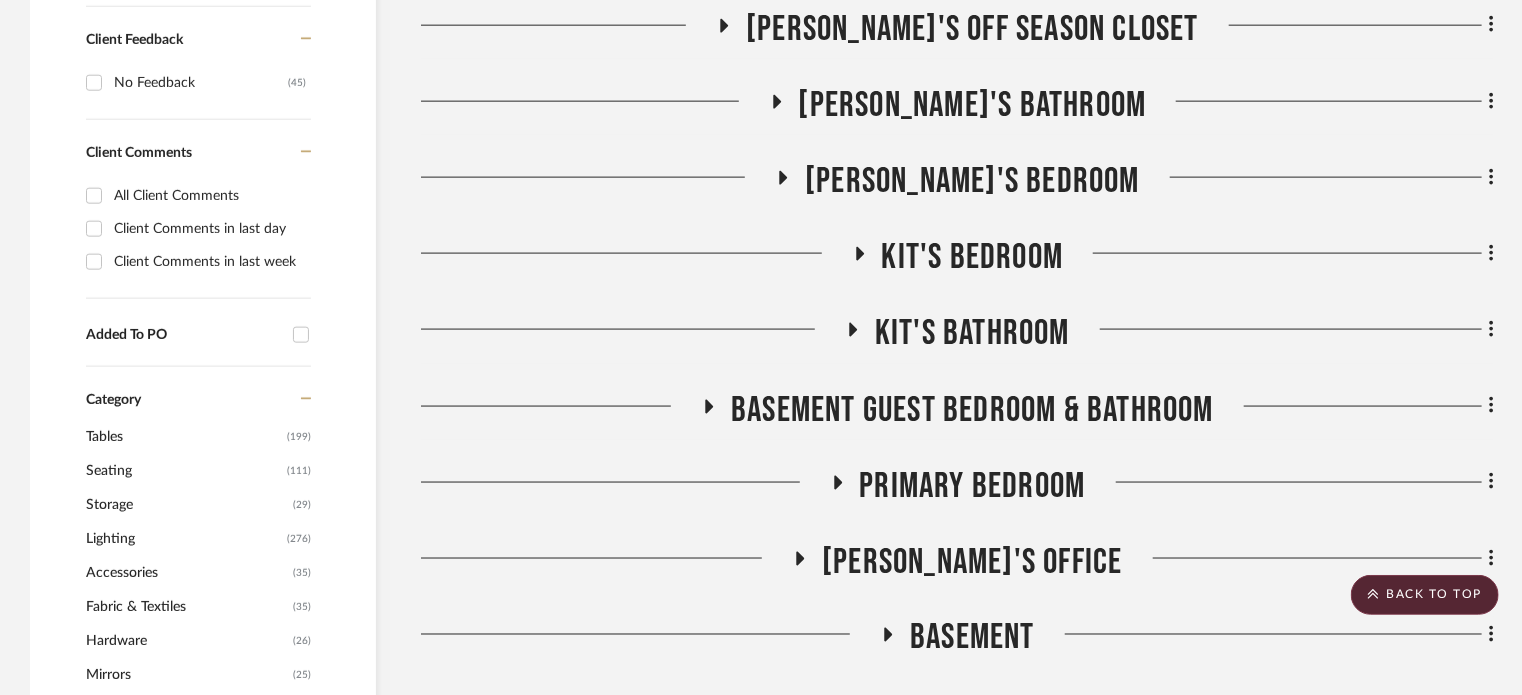 click on "Primary Bedroom" 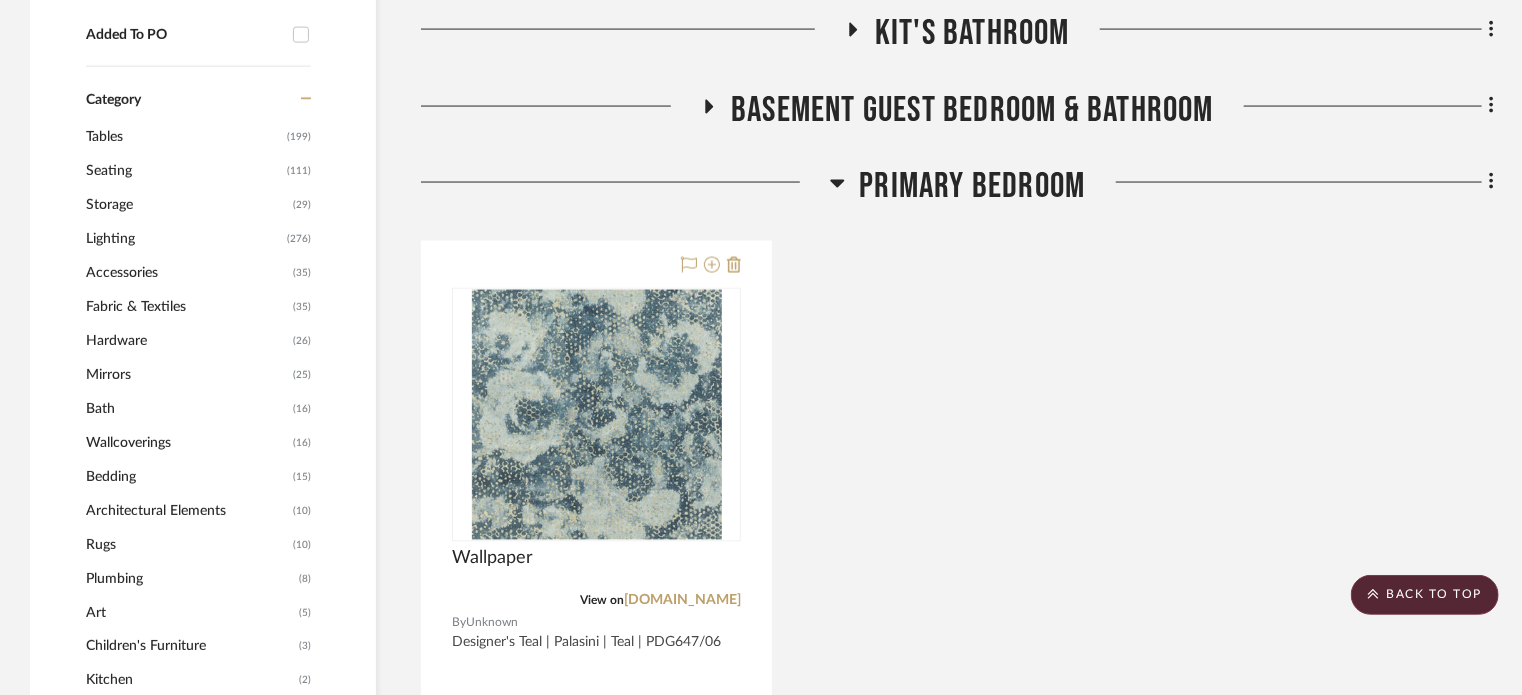 scroll, scrollTop: 1400, scrollLeft: 0, axis: vertical 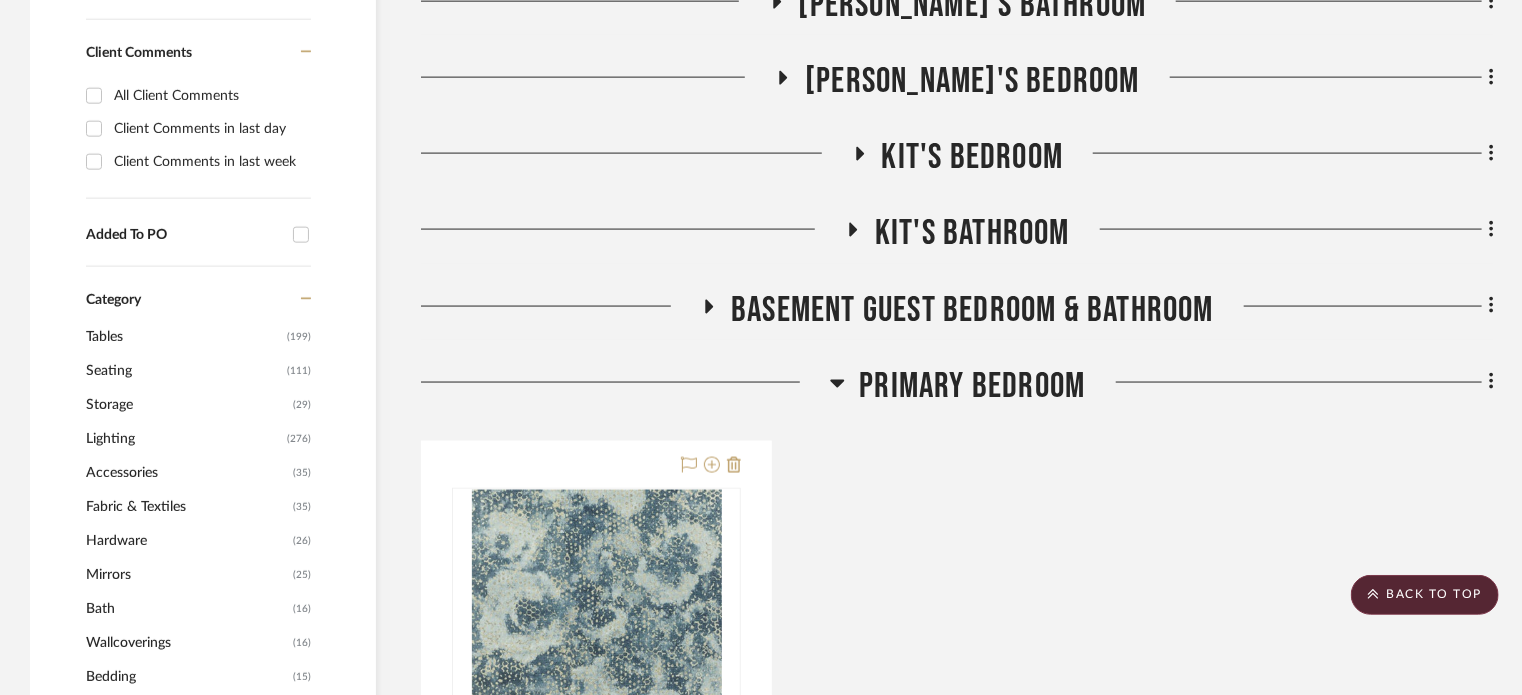 click on "Primary Bedroom" 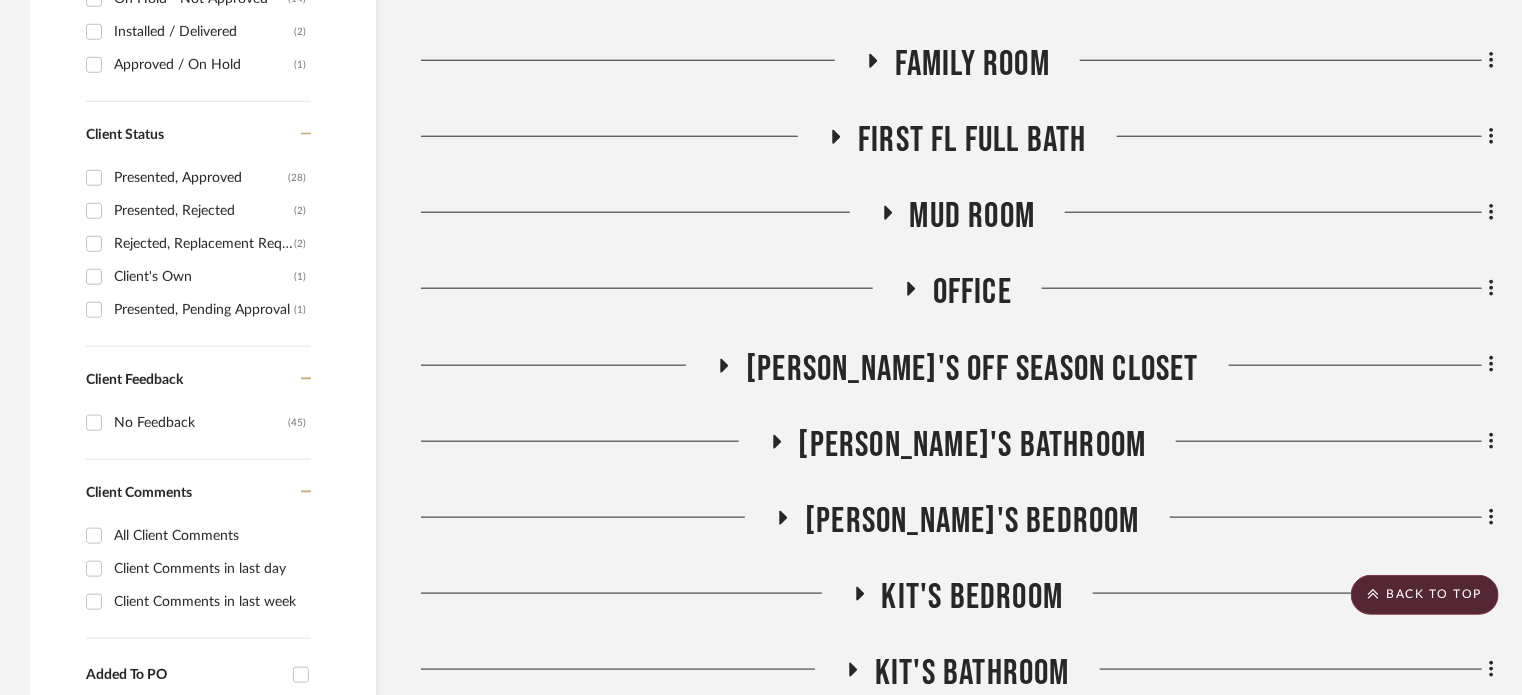 scroll, scrollTop: 900, scrollLeft: 0, axis: vertical 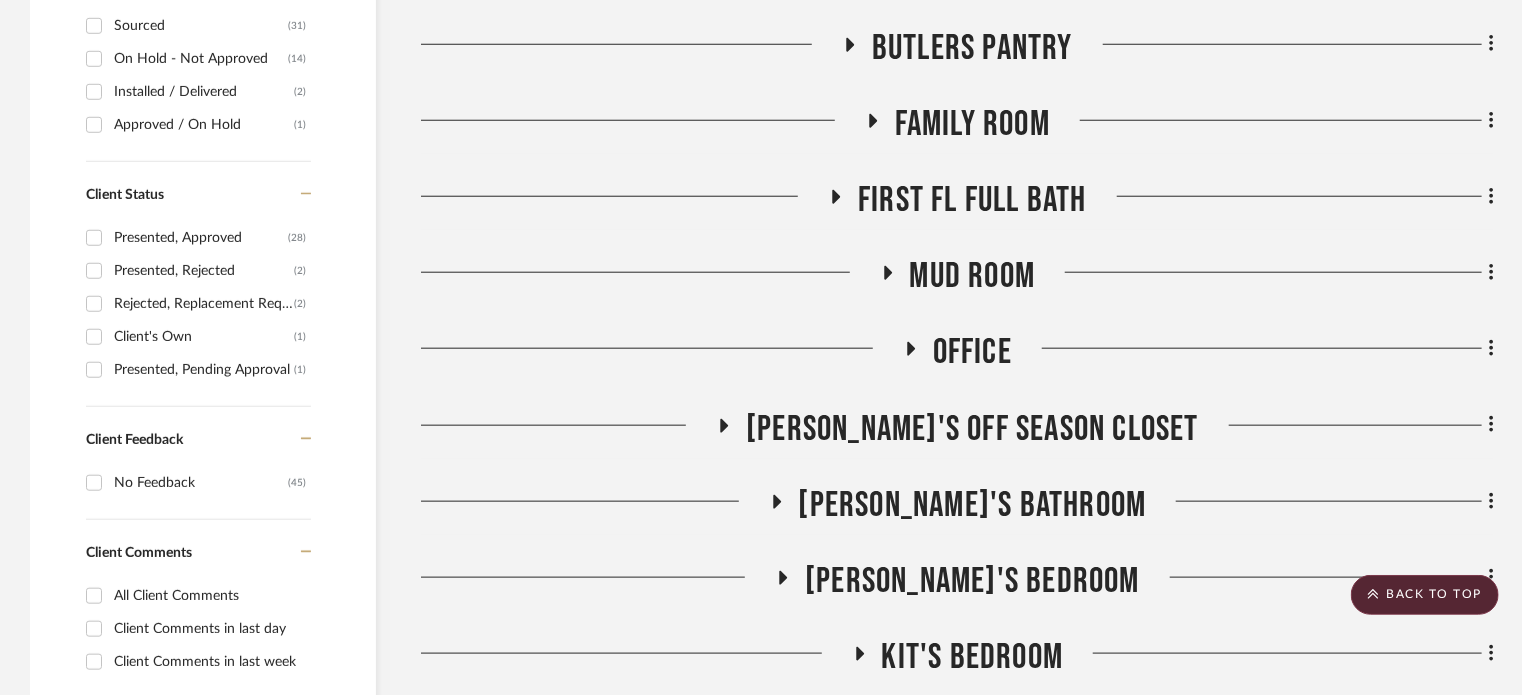 click on "Office" 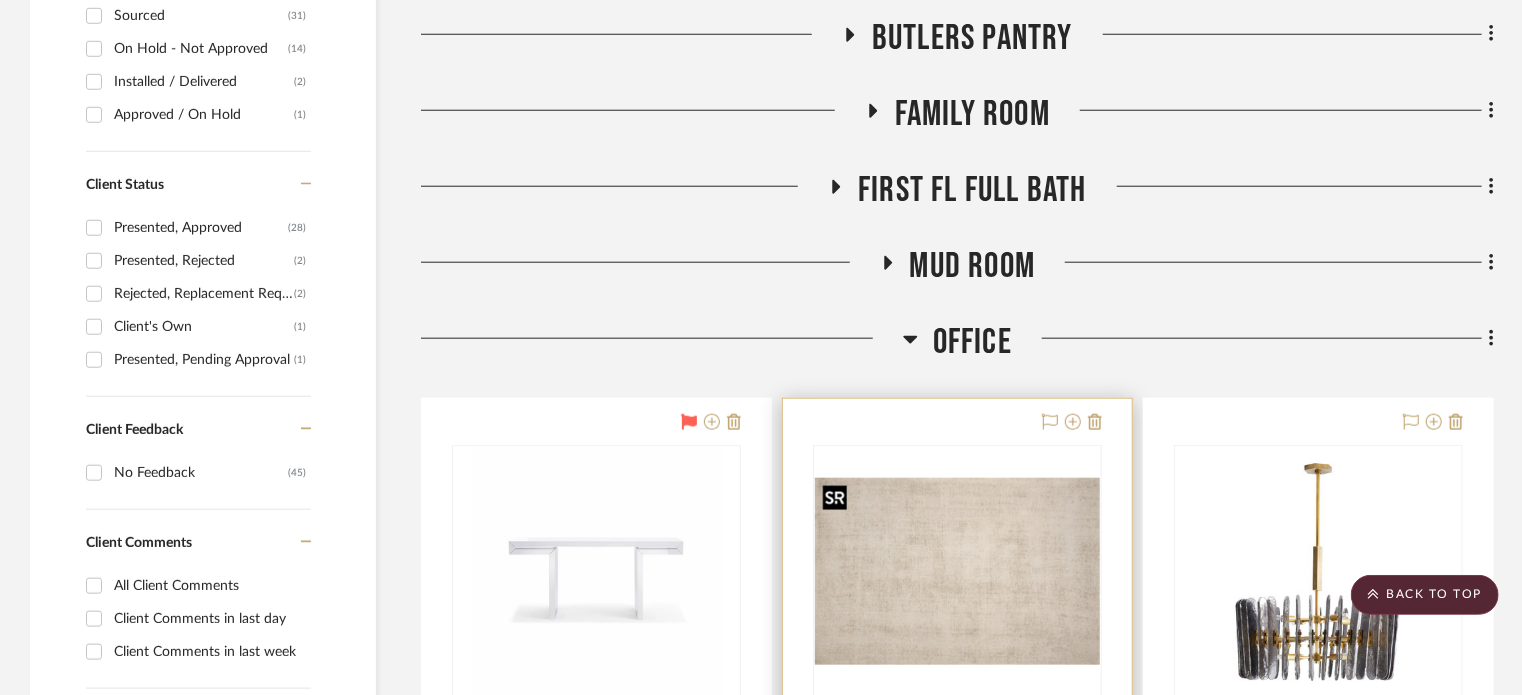 scroll, scrollTop: 900, scrollLeft: 0, axis: vertical 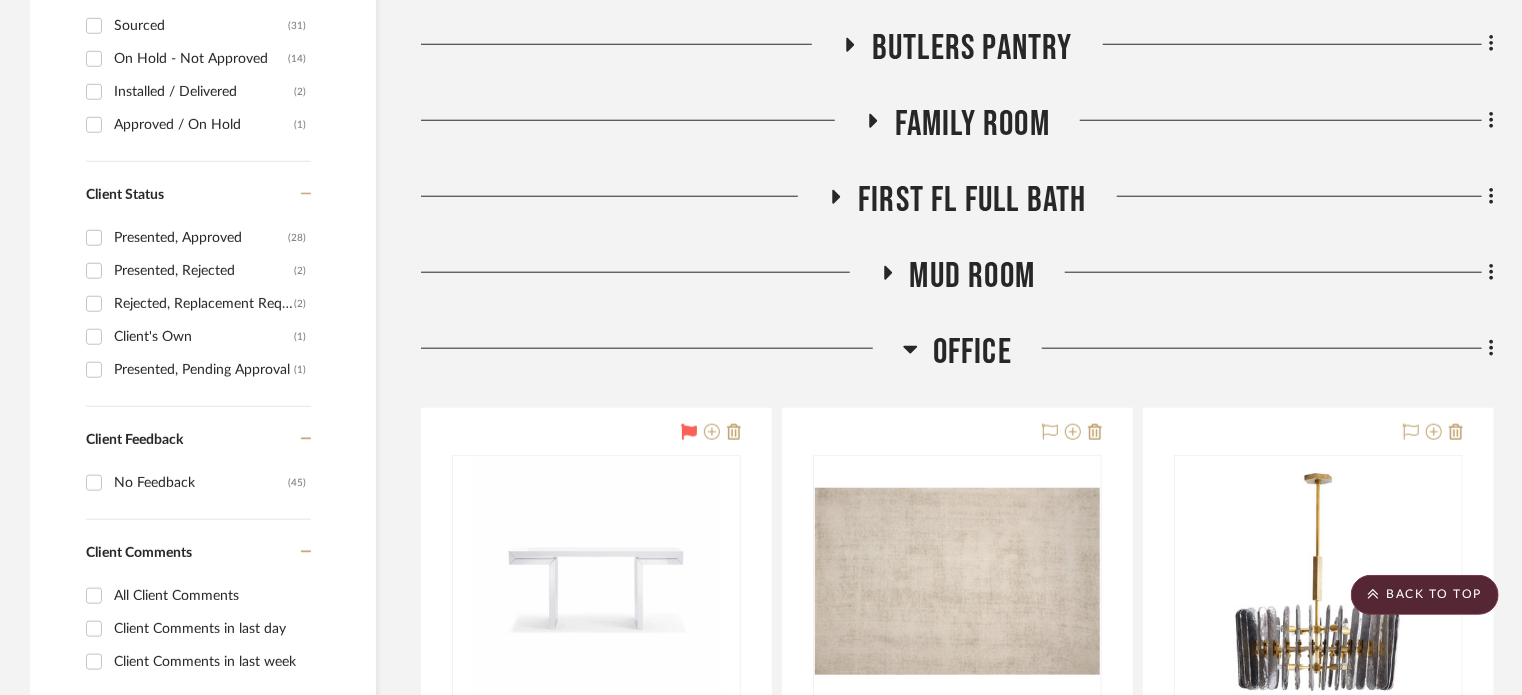 click on "Office" 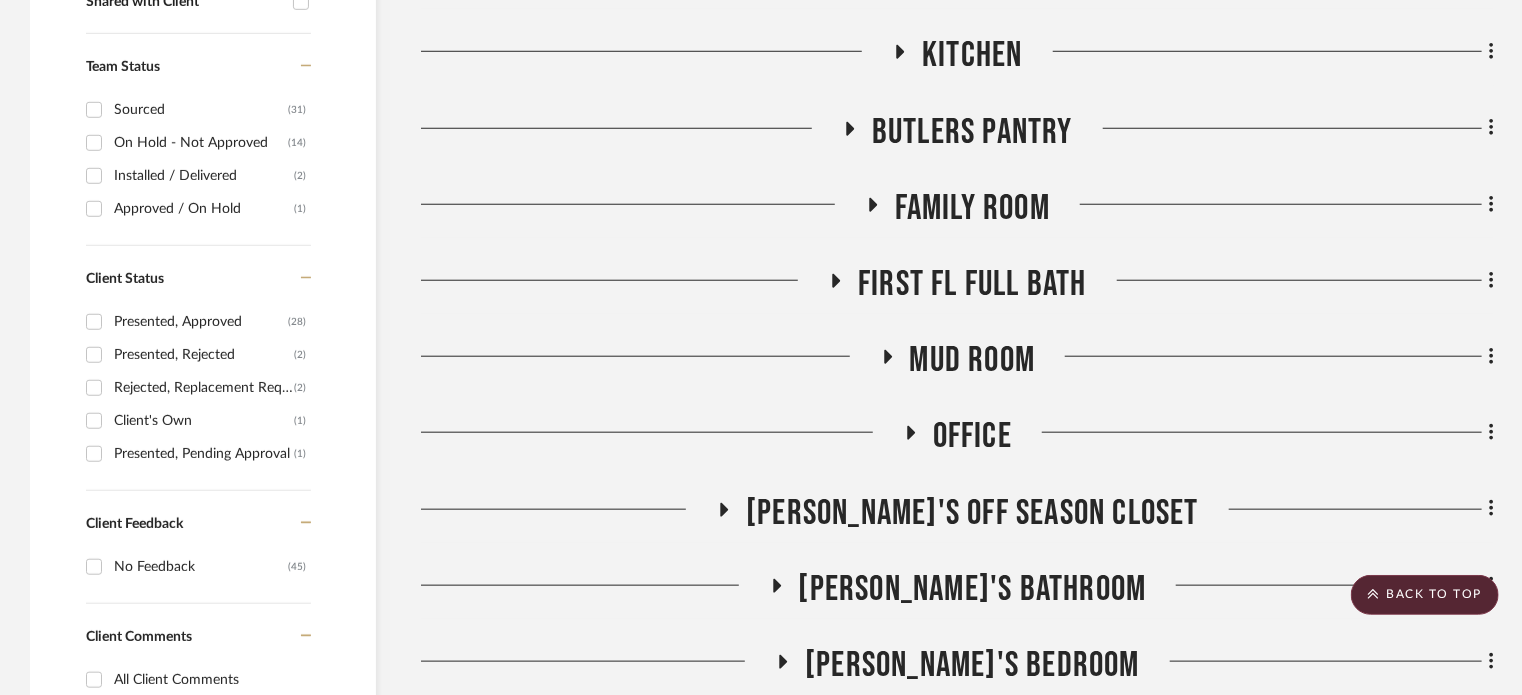 scroll, scrollTop: 700, scrollLeft: 0, axis: vertical 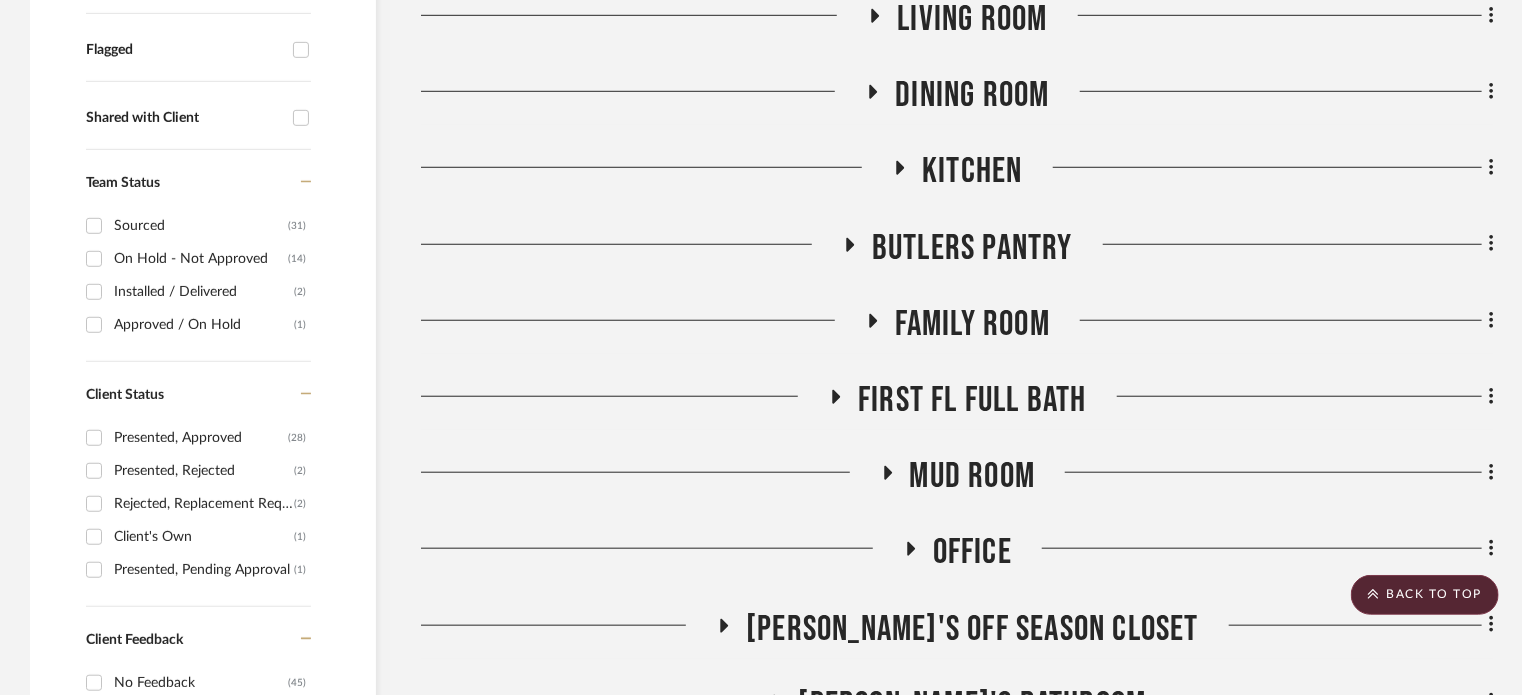 click on "Mud Room" 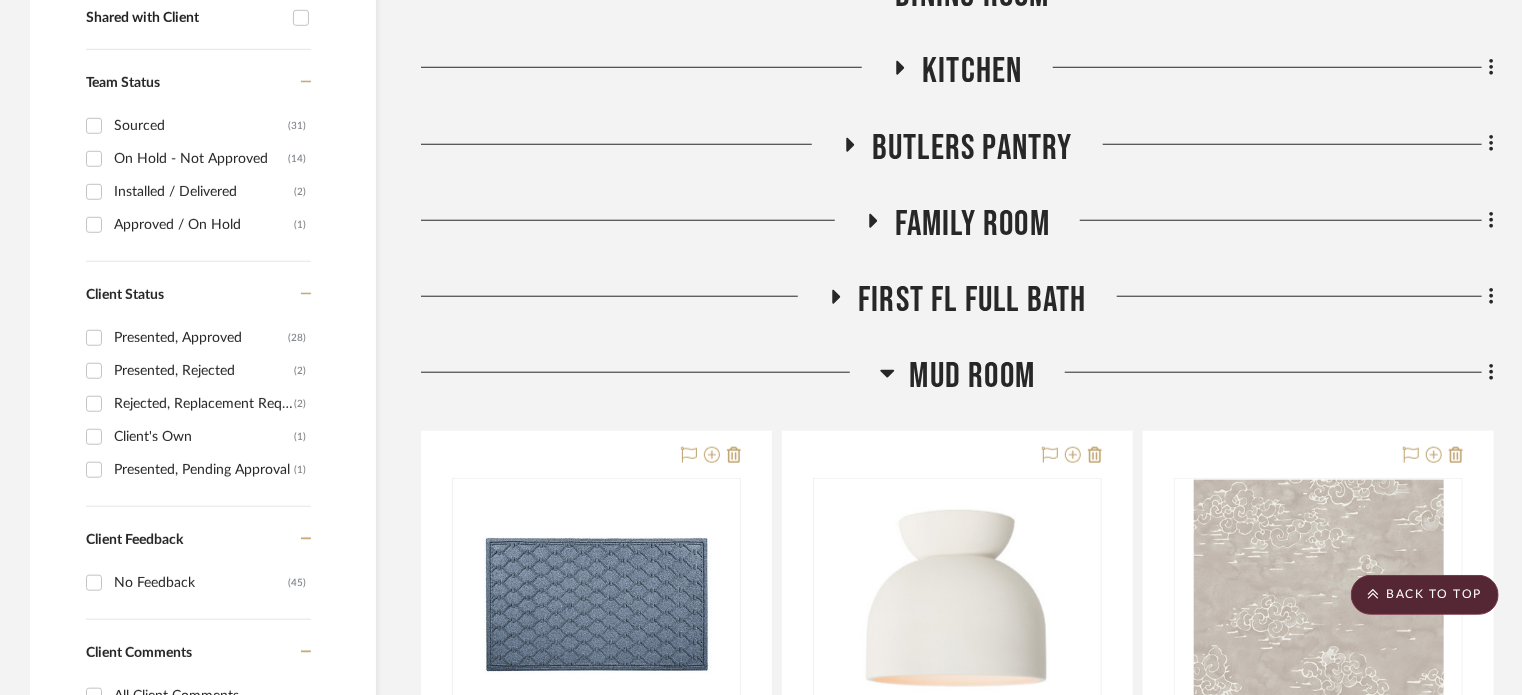 click on "Mud Room" 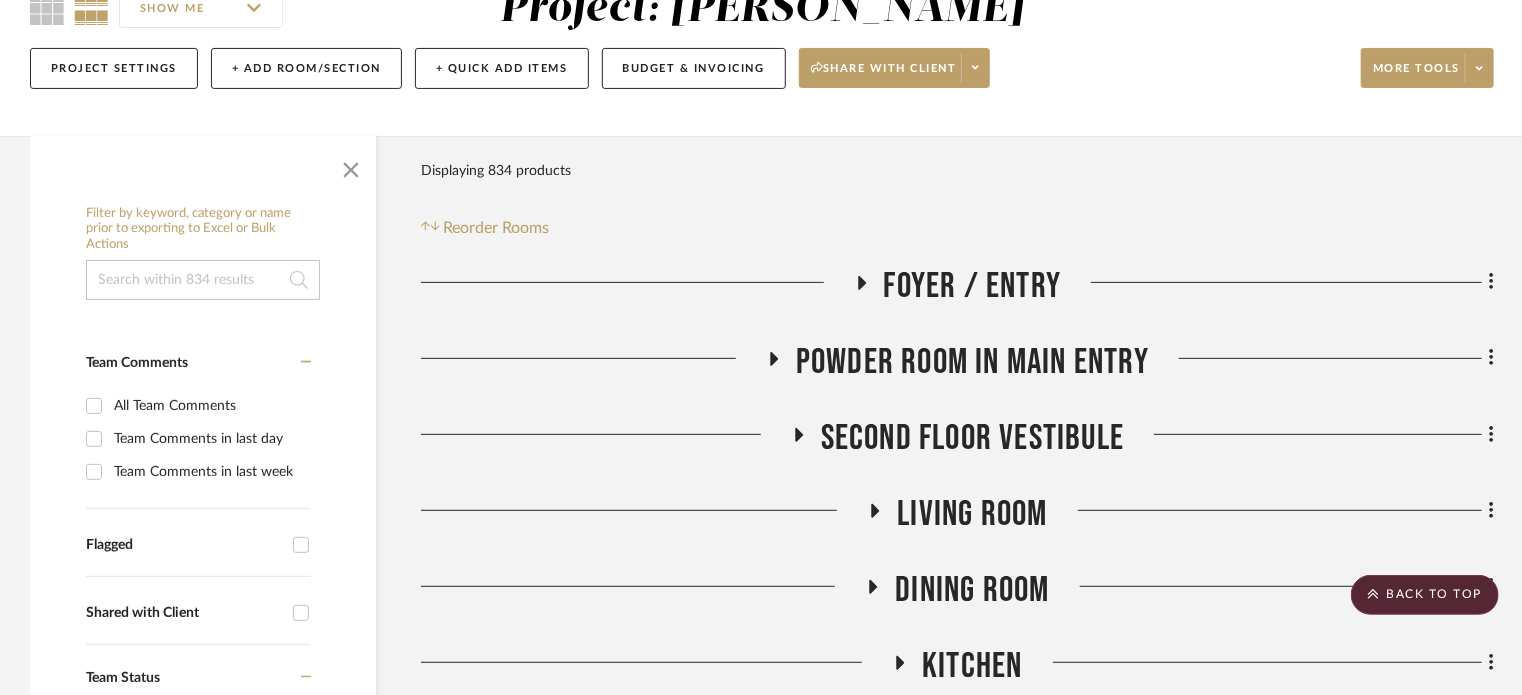scroll, scrollTop: 200, scrollLeft: 0, axis: vertical 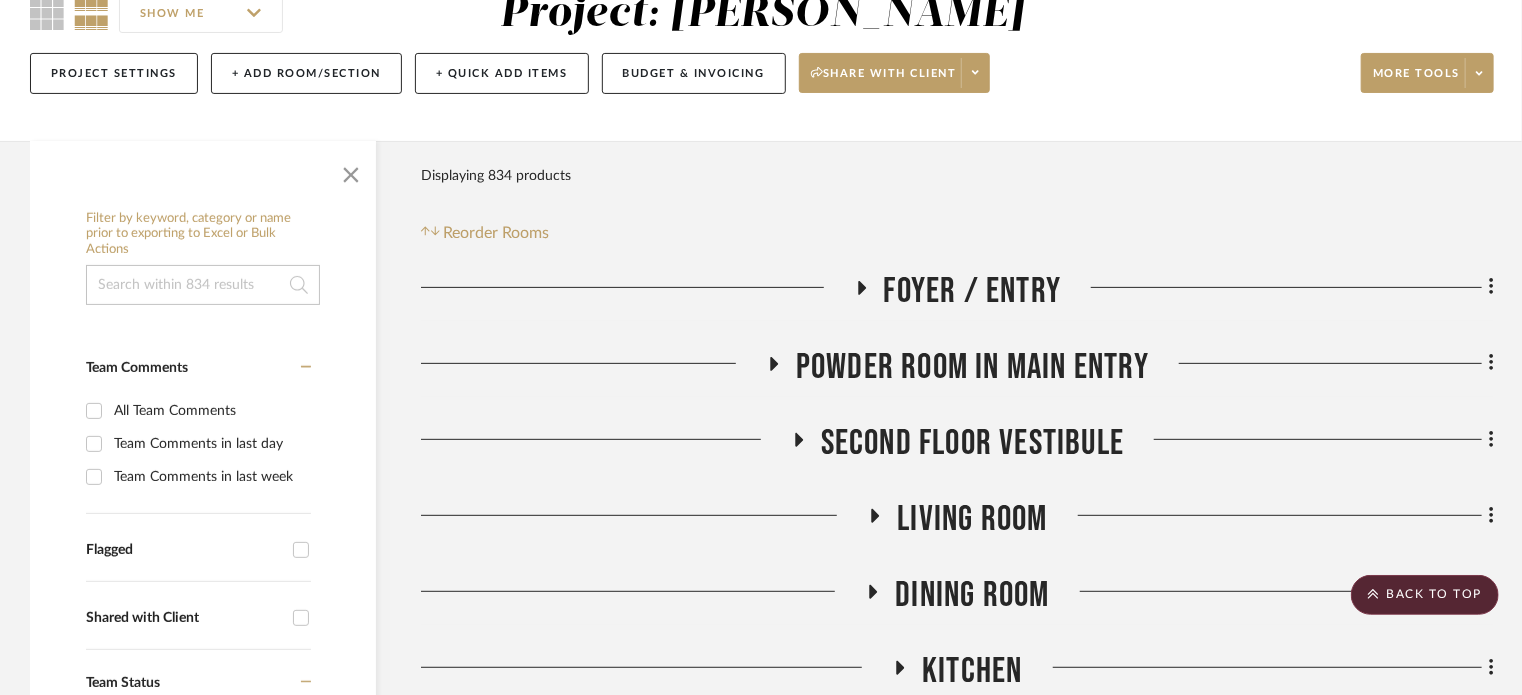 click on "Foyer / Entry" 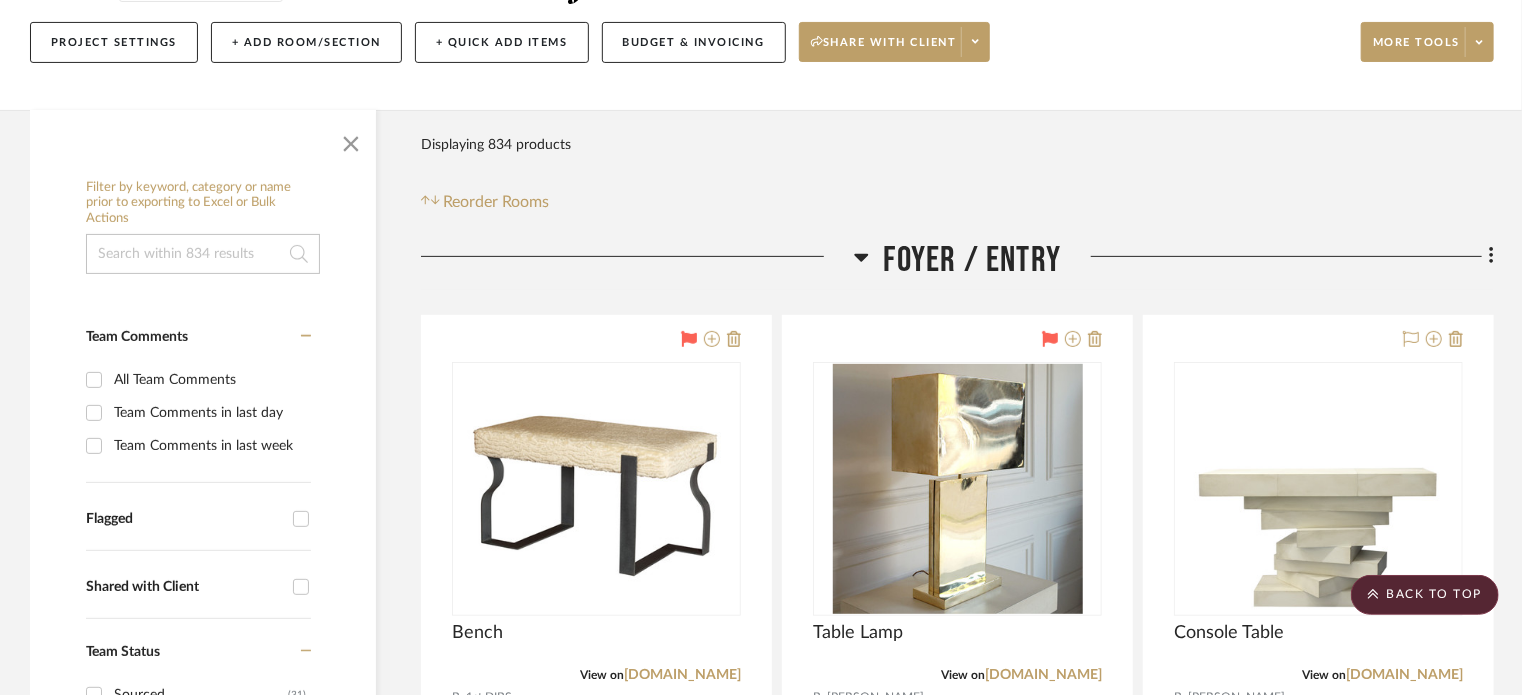 scroll, scrollTop: 200, scrollLeft: 0, axis: vertical 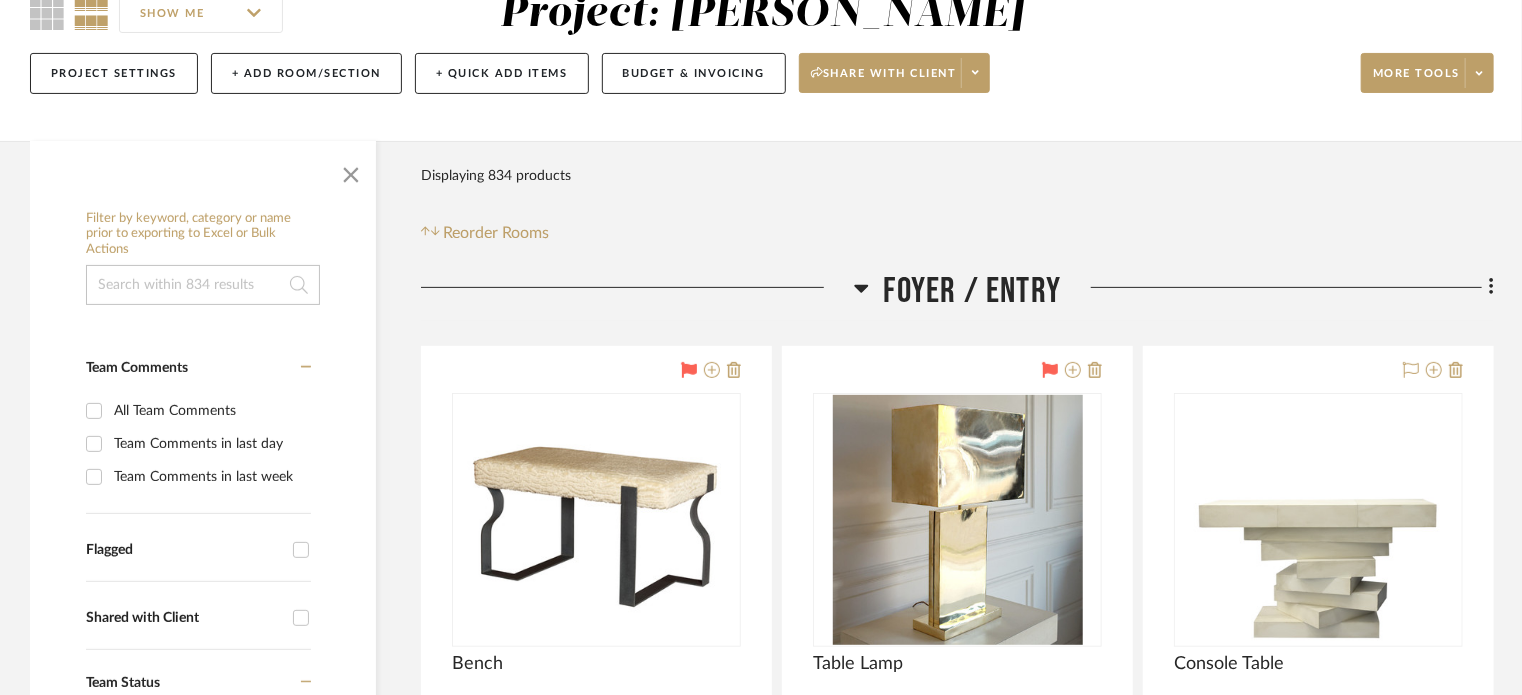 click on "Foyer / Entry" 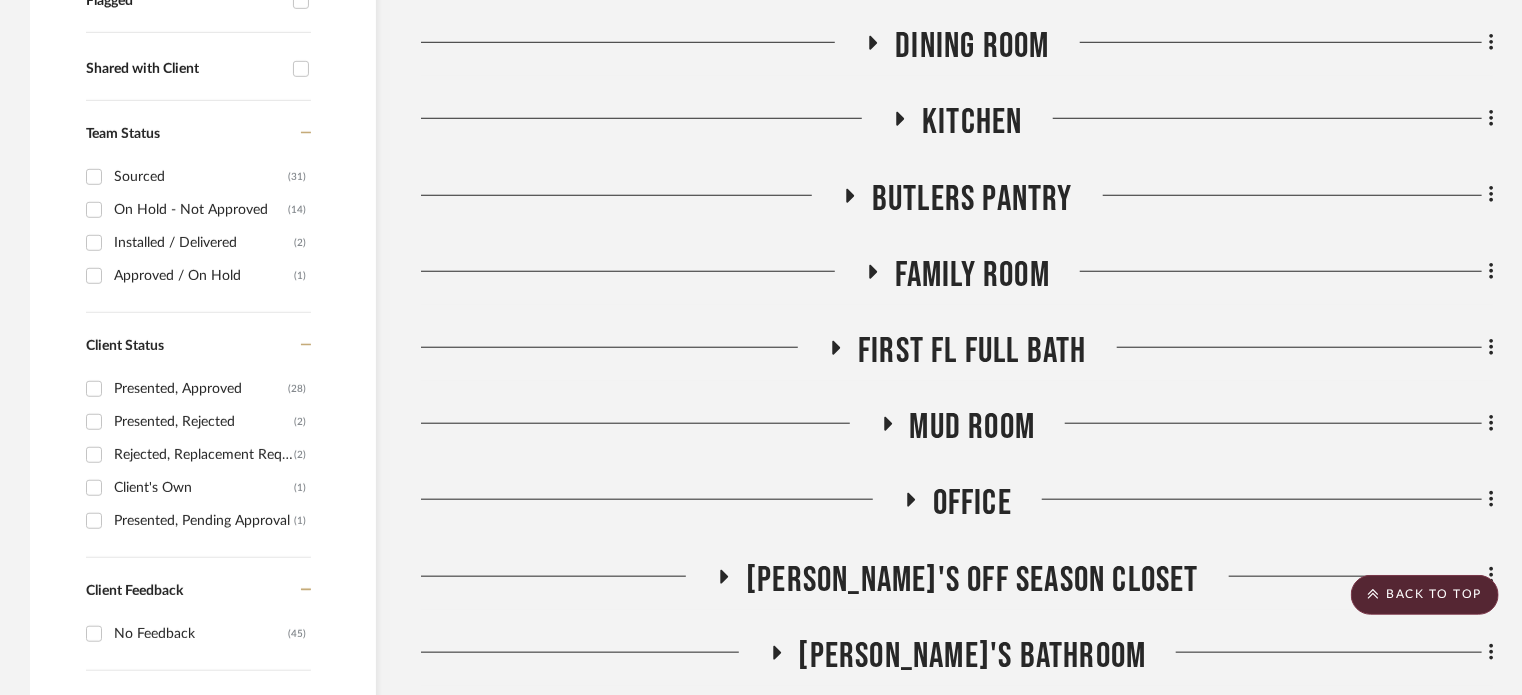 scroll, scrollTop: 800, scrollLeft: 0, axis: vertical 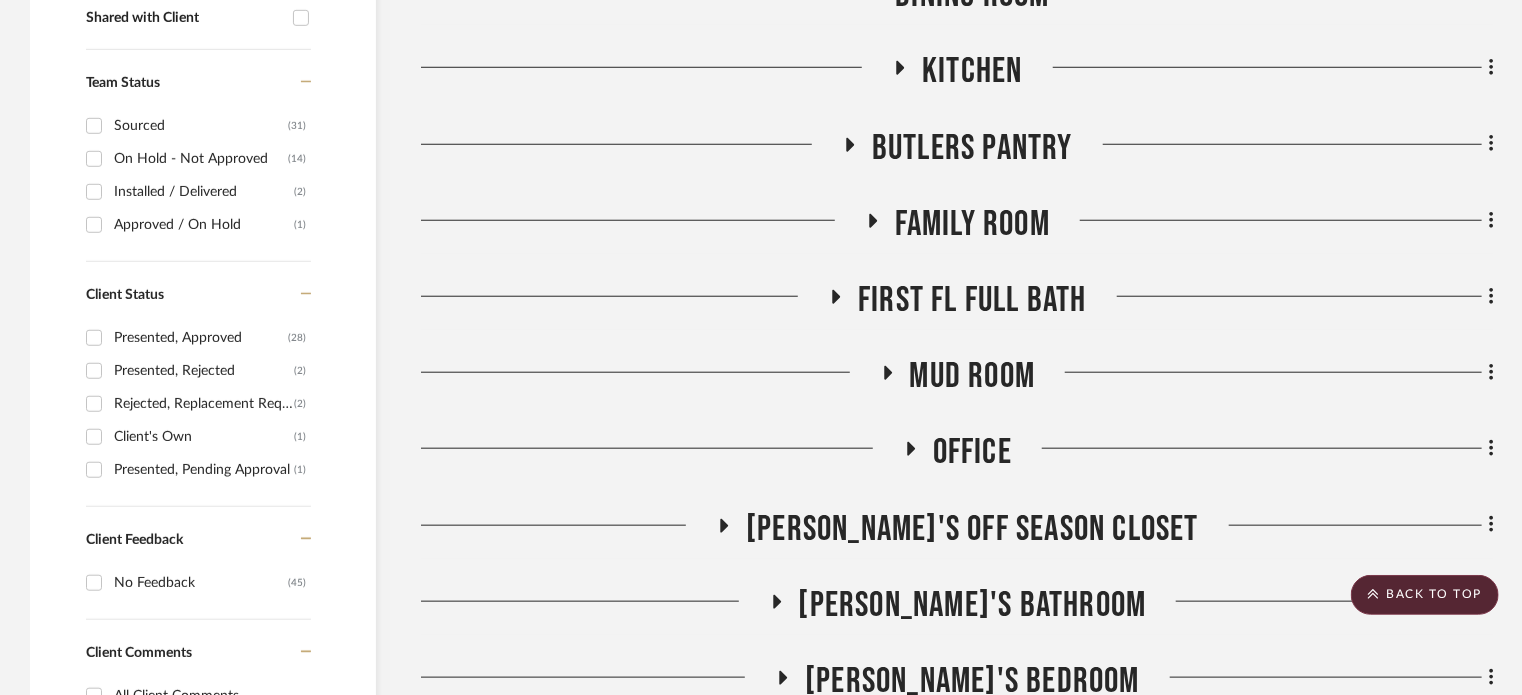 click on "Family Room" 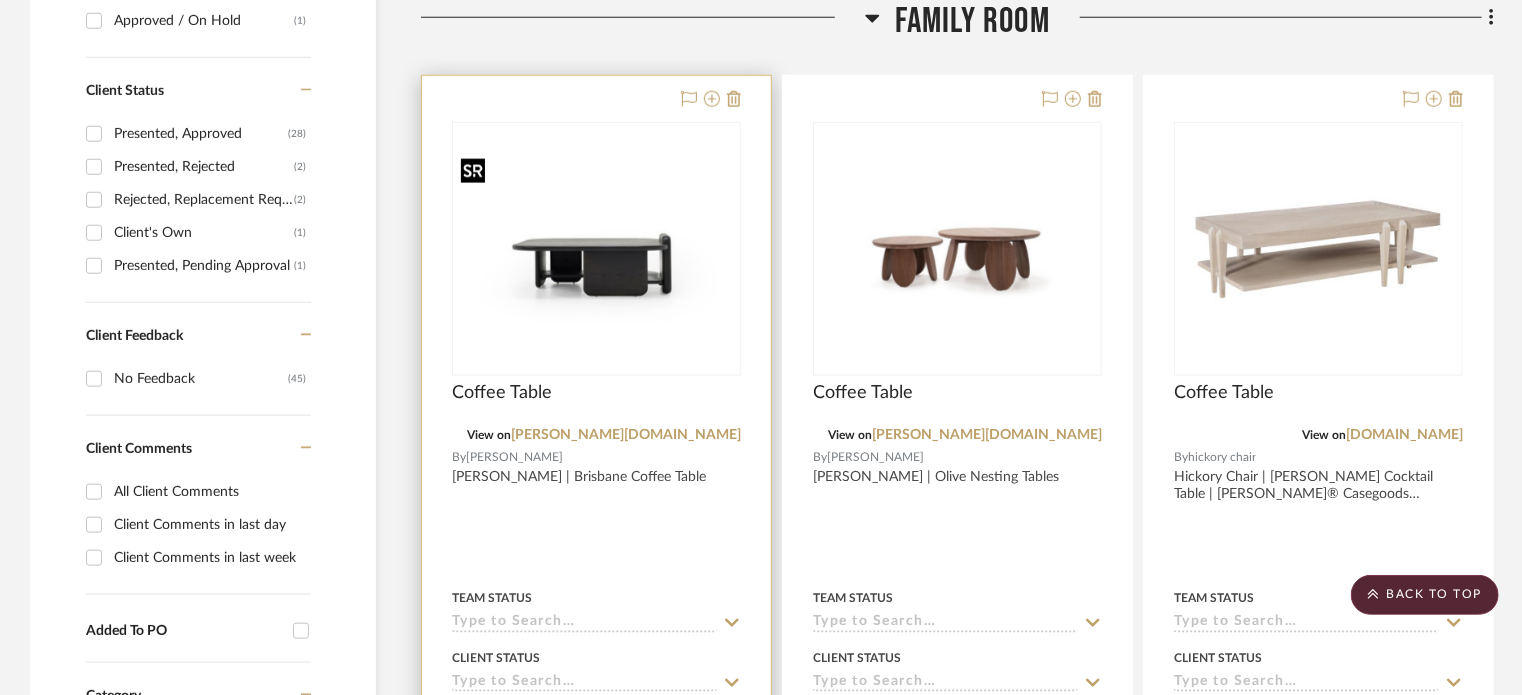 scroll, scrollTop: 1000, scrollLeft: 0, axis: vertical 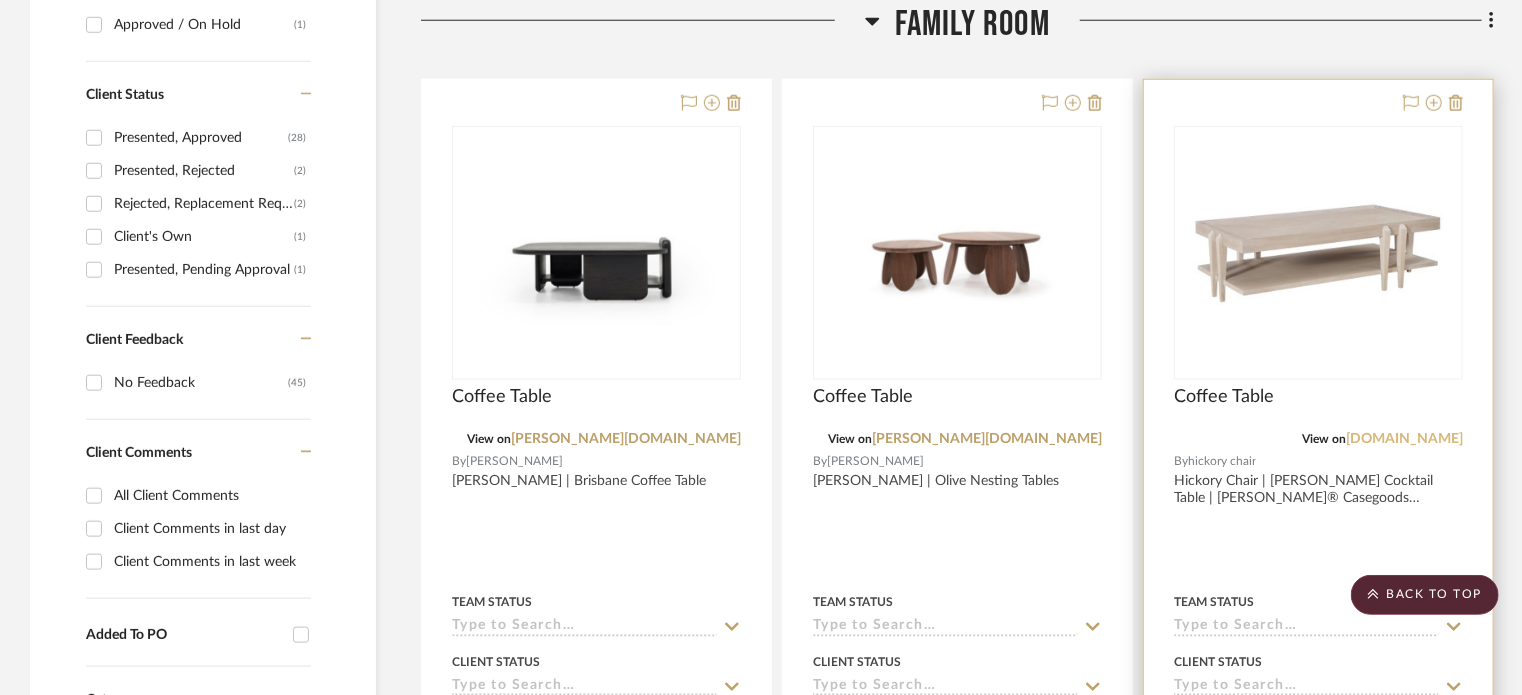 click on "hickorychair.com" at bounding box center [1404, 439] 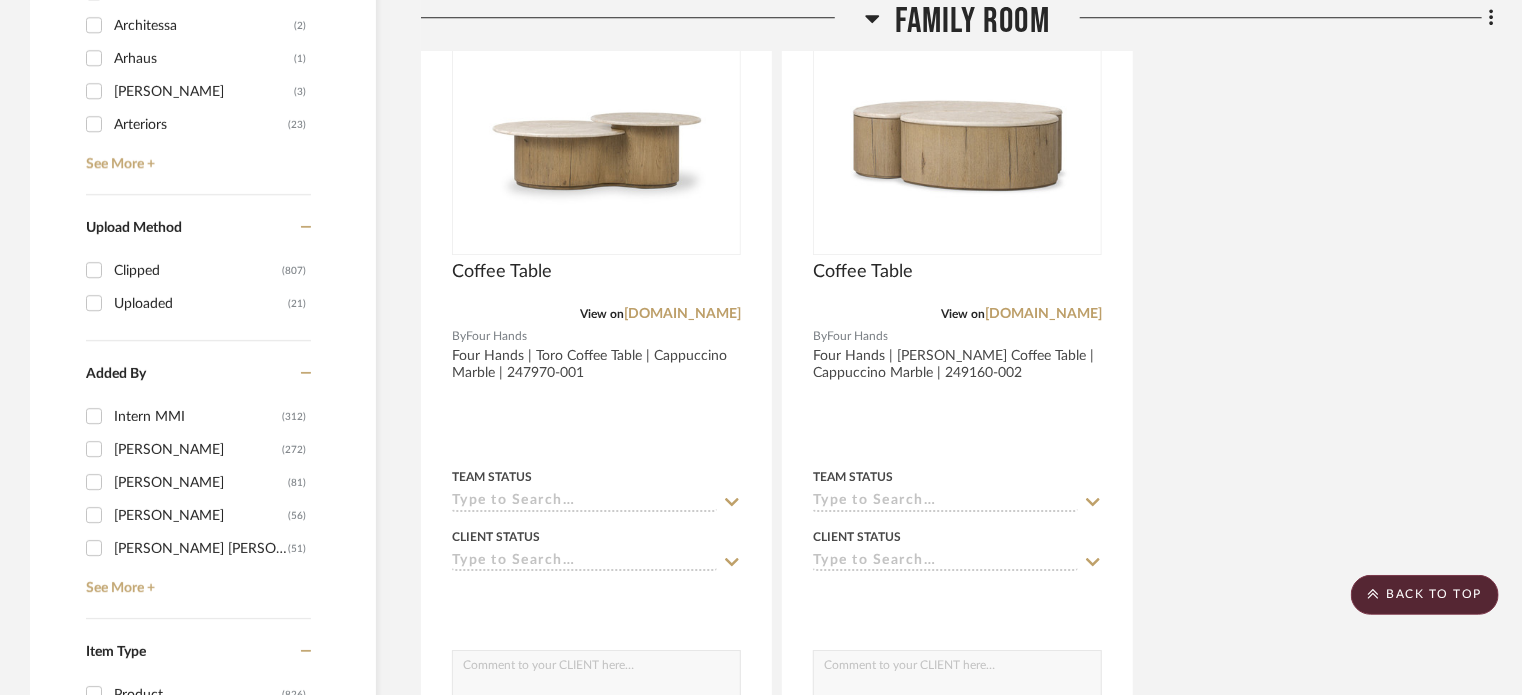 scroll, scrollTop: 2900, scrollLeft: 0, axis: vertical 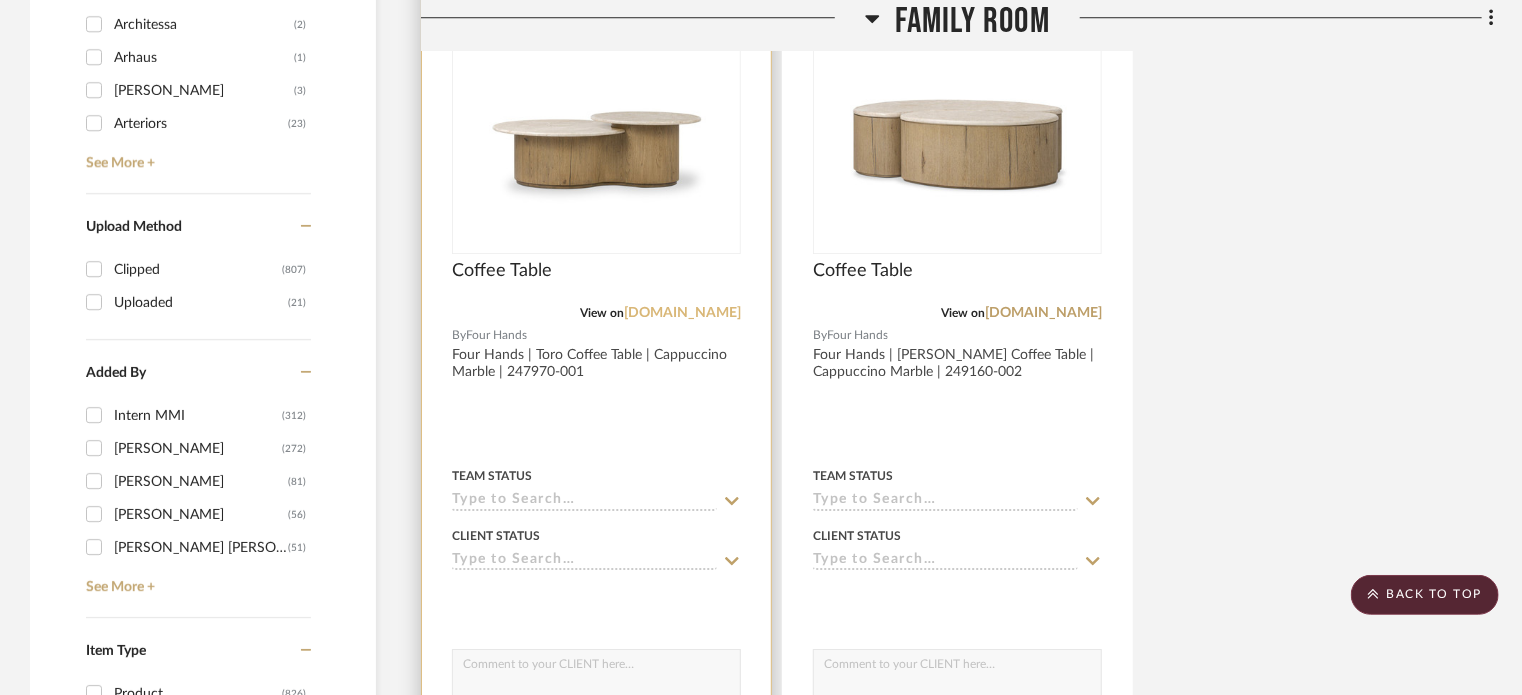 click on "fourhands.com" at bounding box center (682, 313) 